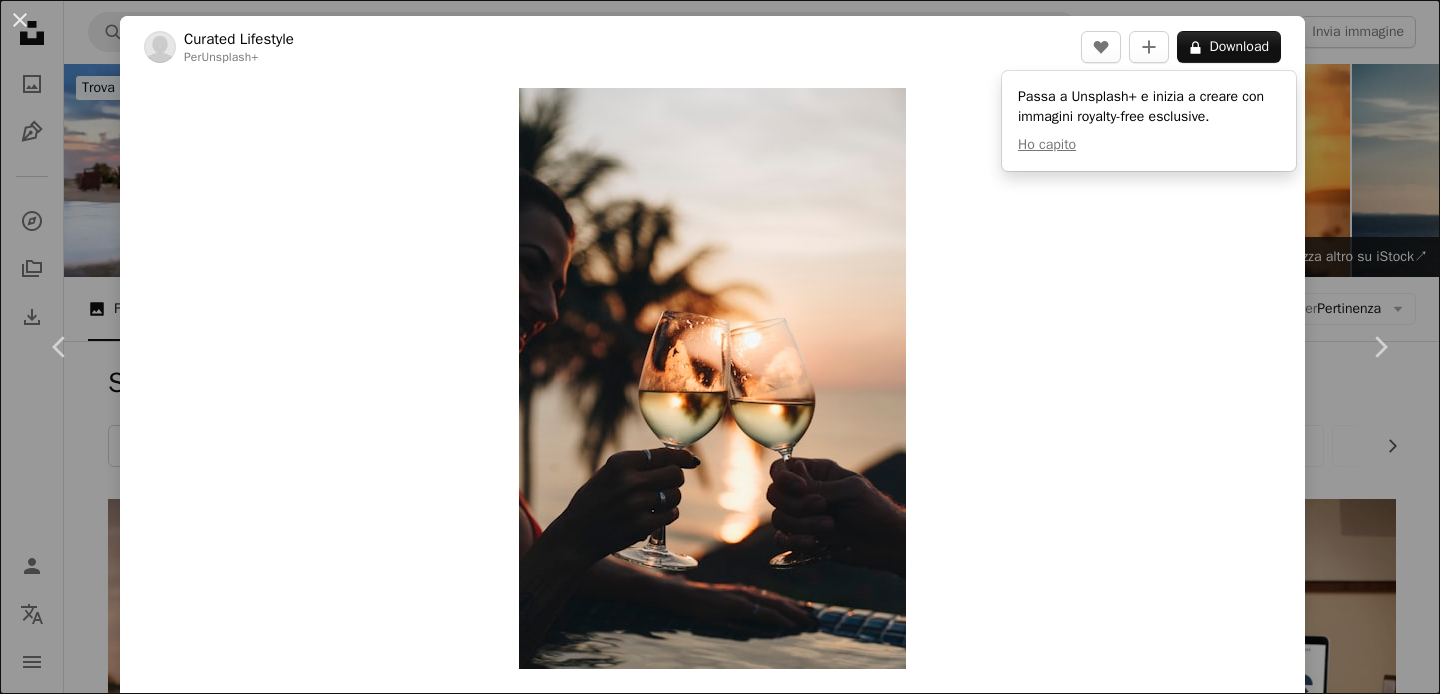 scroll, scrollTop: 9959, scrollLeft: 0, axis: vertical 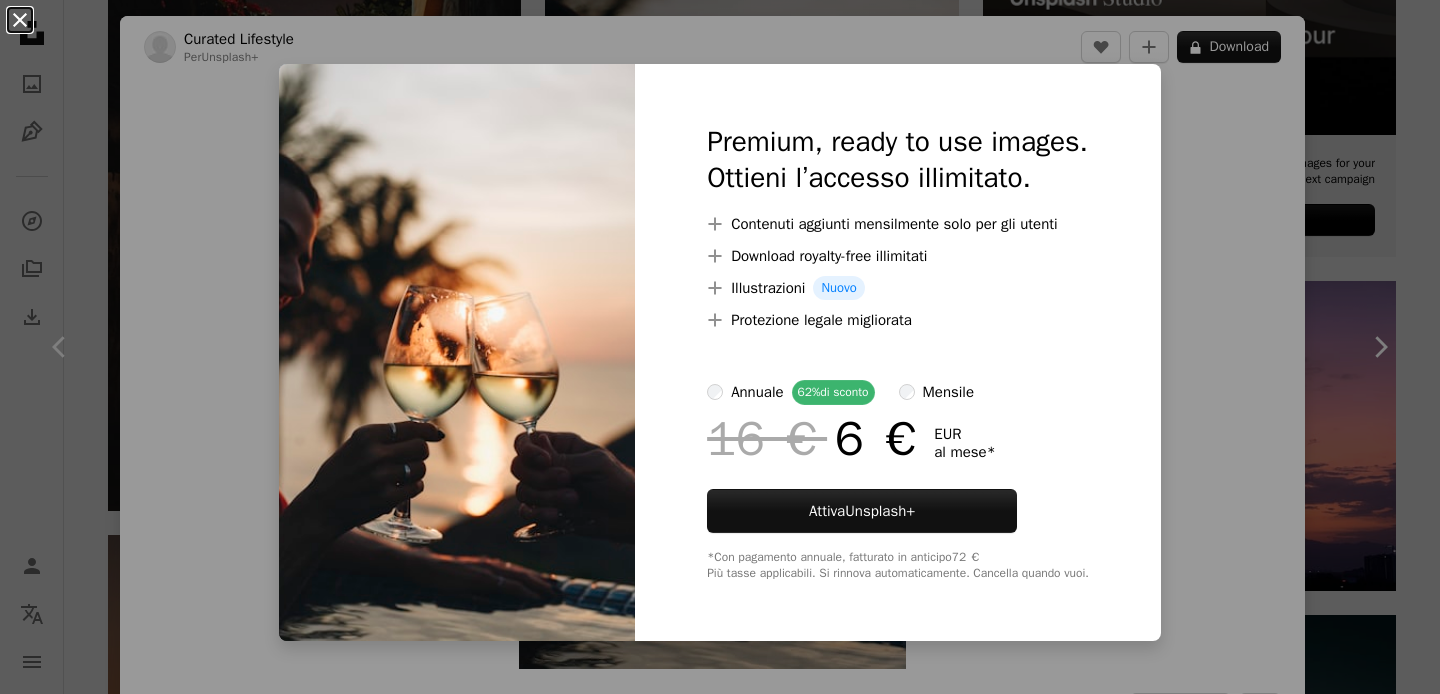 click on "An X shape" at bounding box center [20, 20] 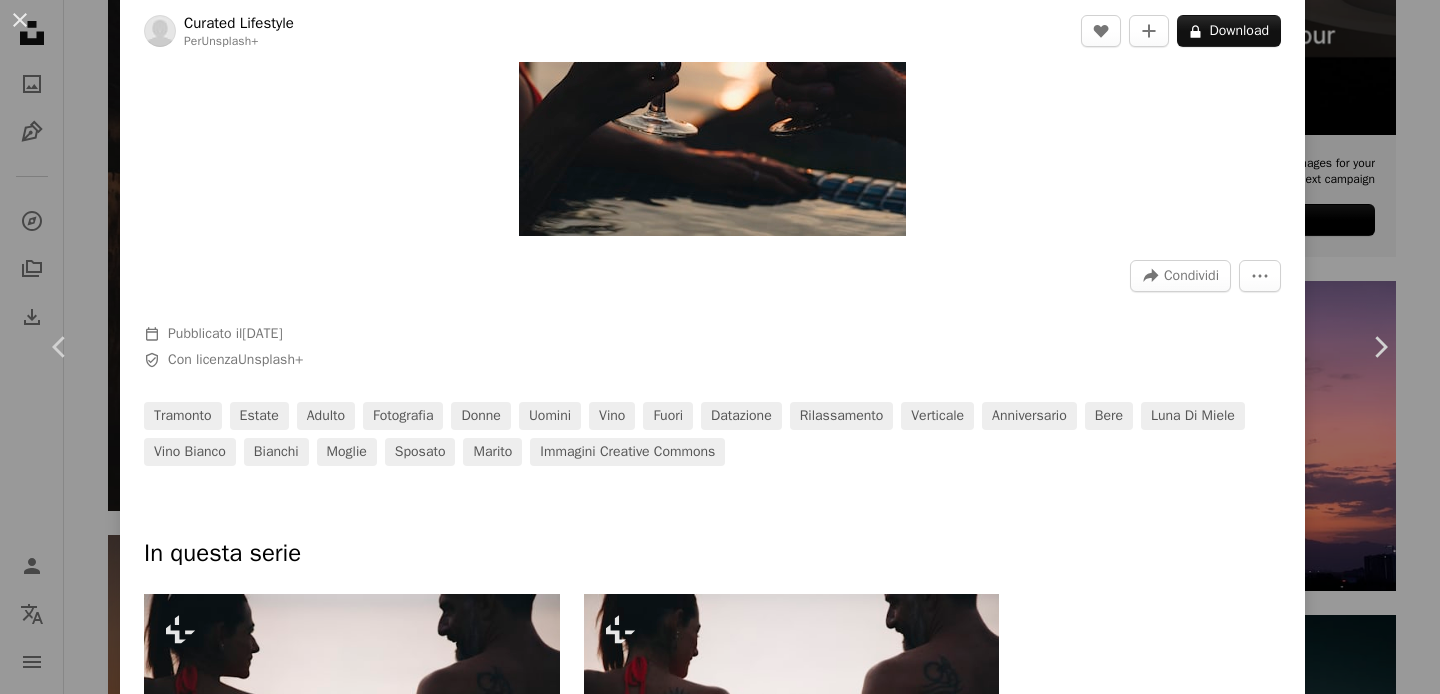 scroll, scrollTop: 0, scrollLeft: 0, axis: both 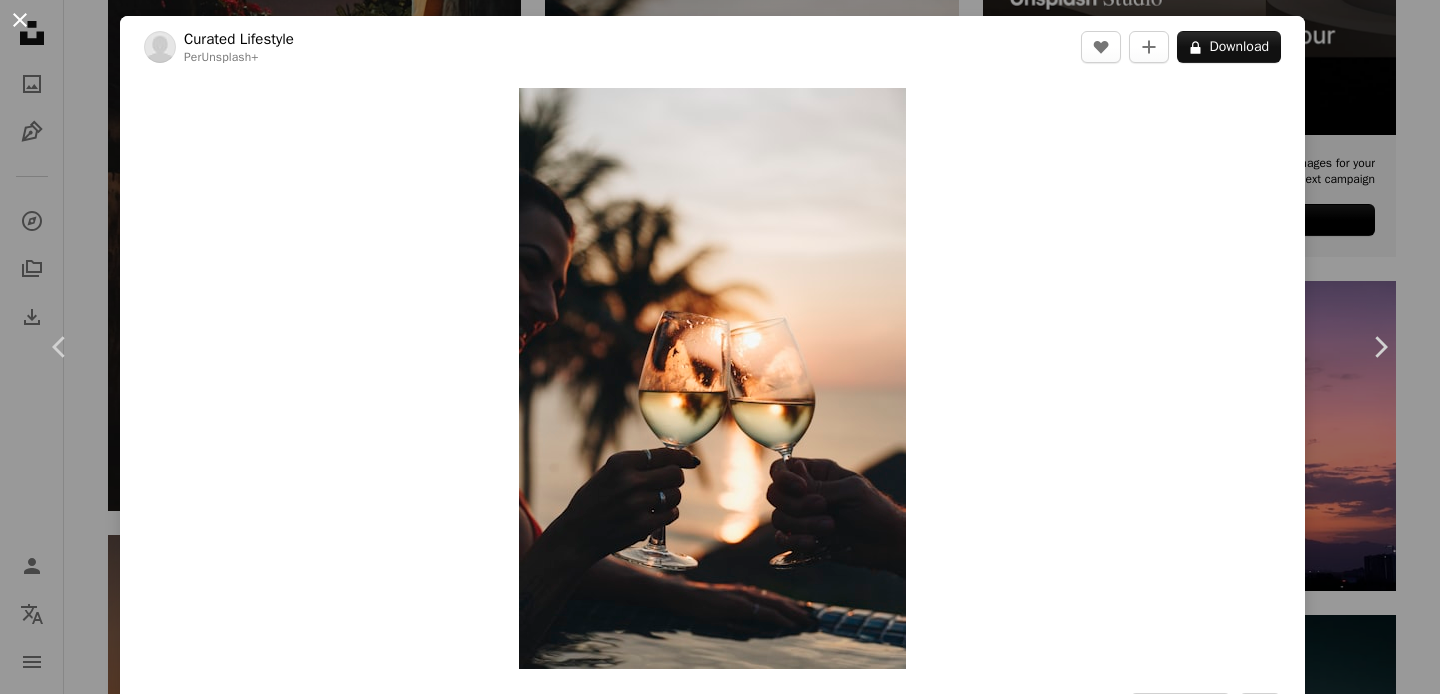 click on "An X shape" at bounding box center [20, 20] 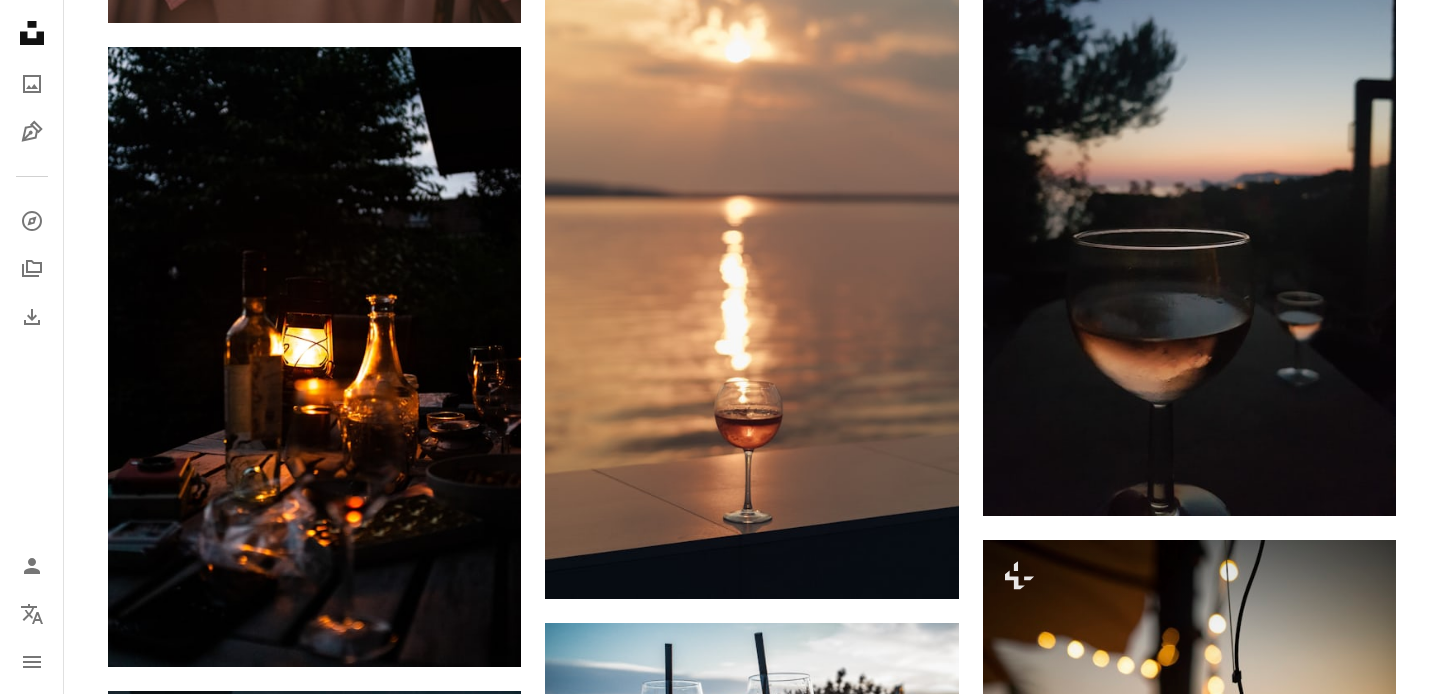 scroll, scrollTop: 1119, scrollLeft: 0, axis: vertical 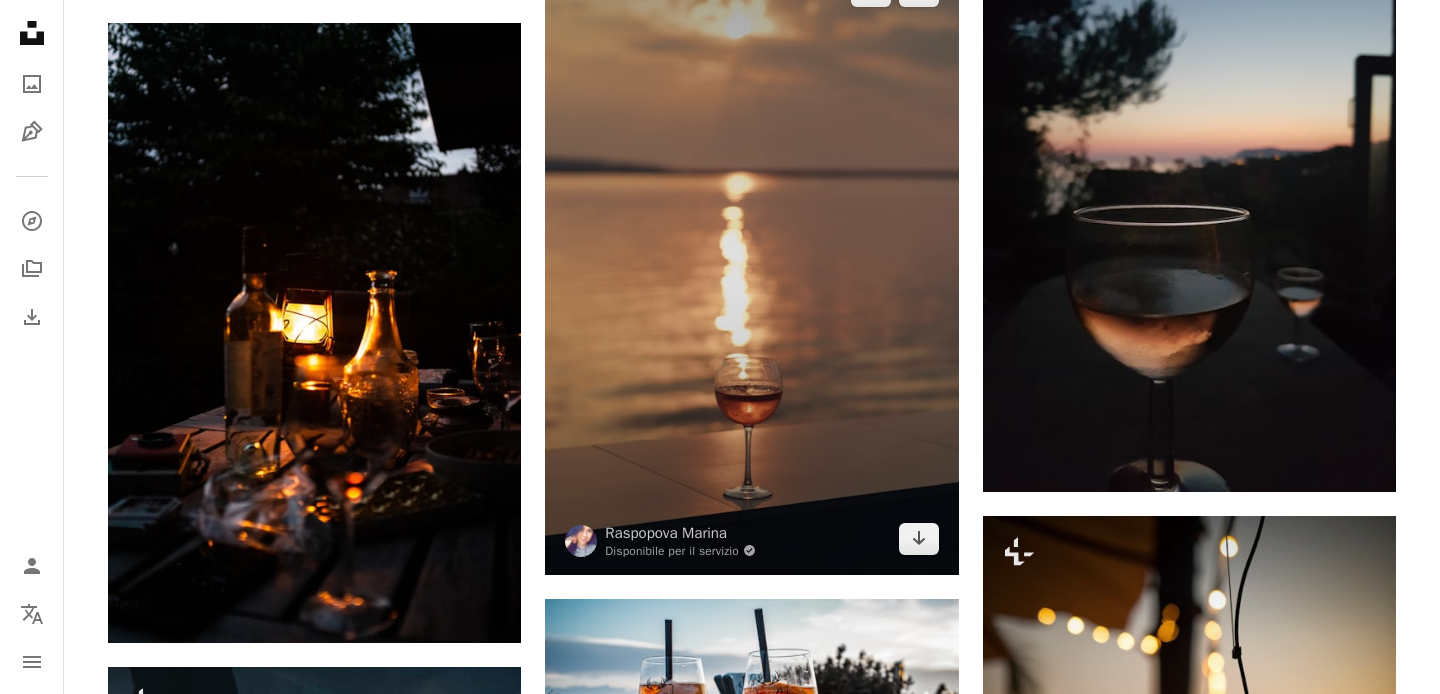 click at bounding box center (751, 265) 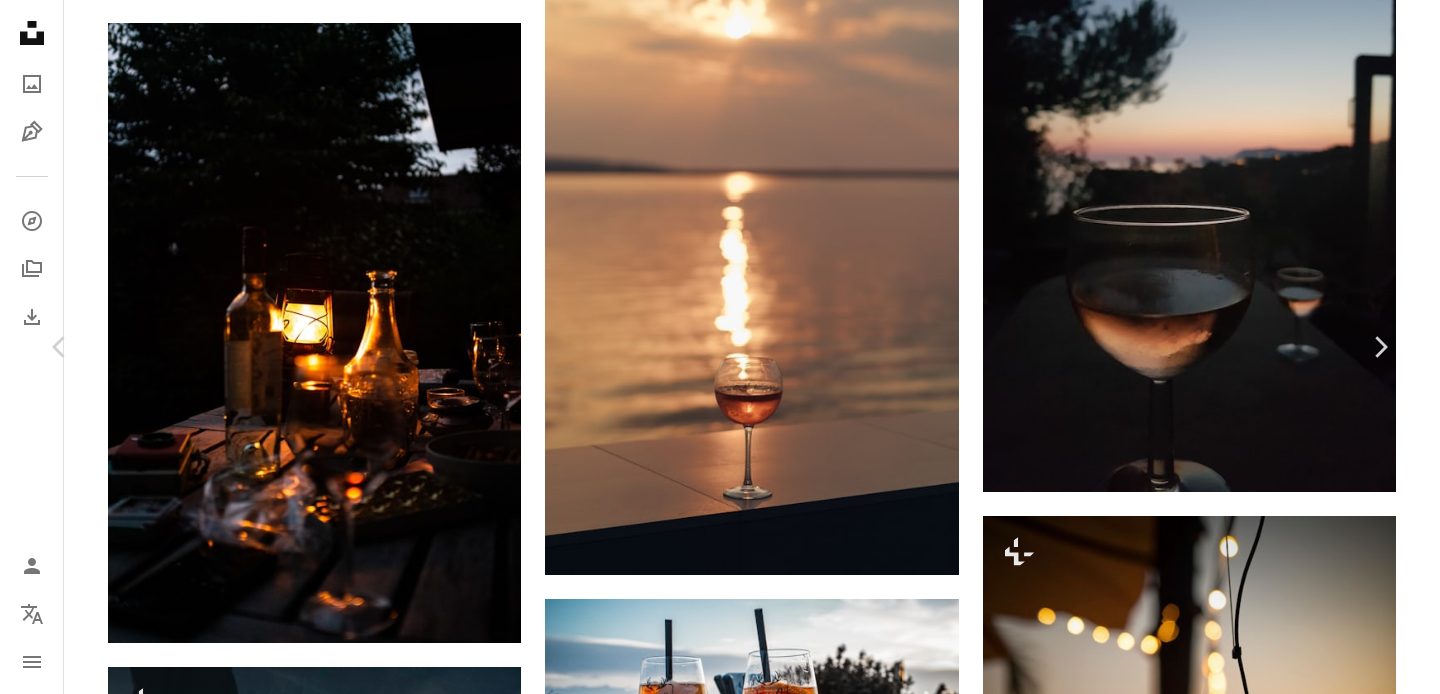 click on "Scarica gratuitamente" at bounding box center (1167, 13540) 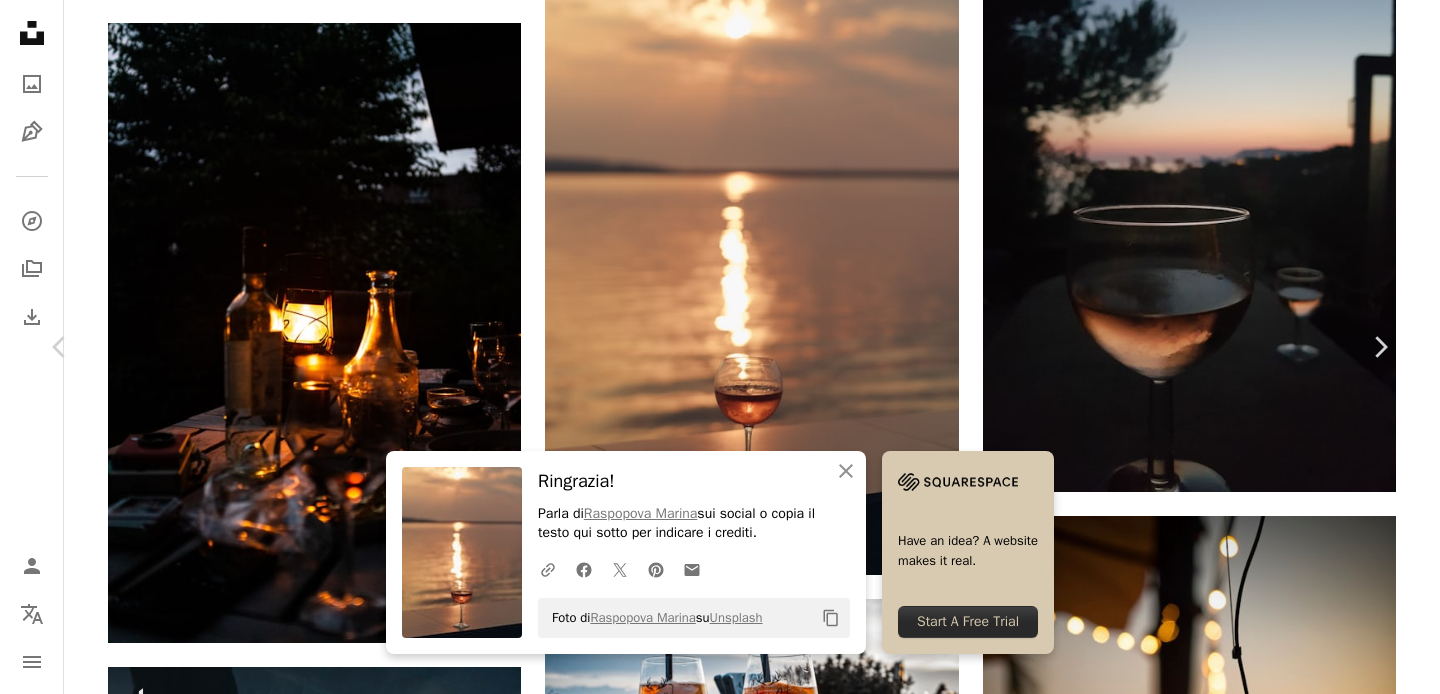 click on "Zoom in" at bounding box center (712, 13871) 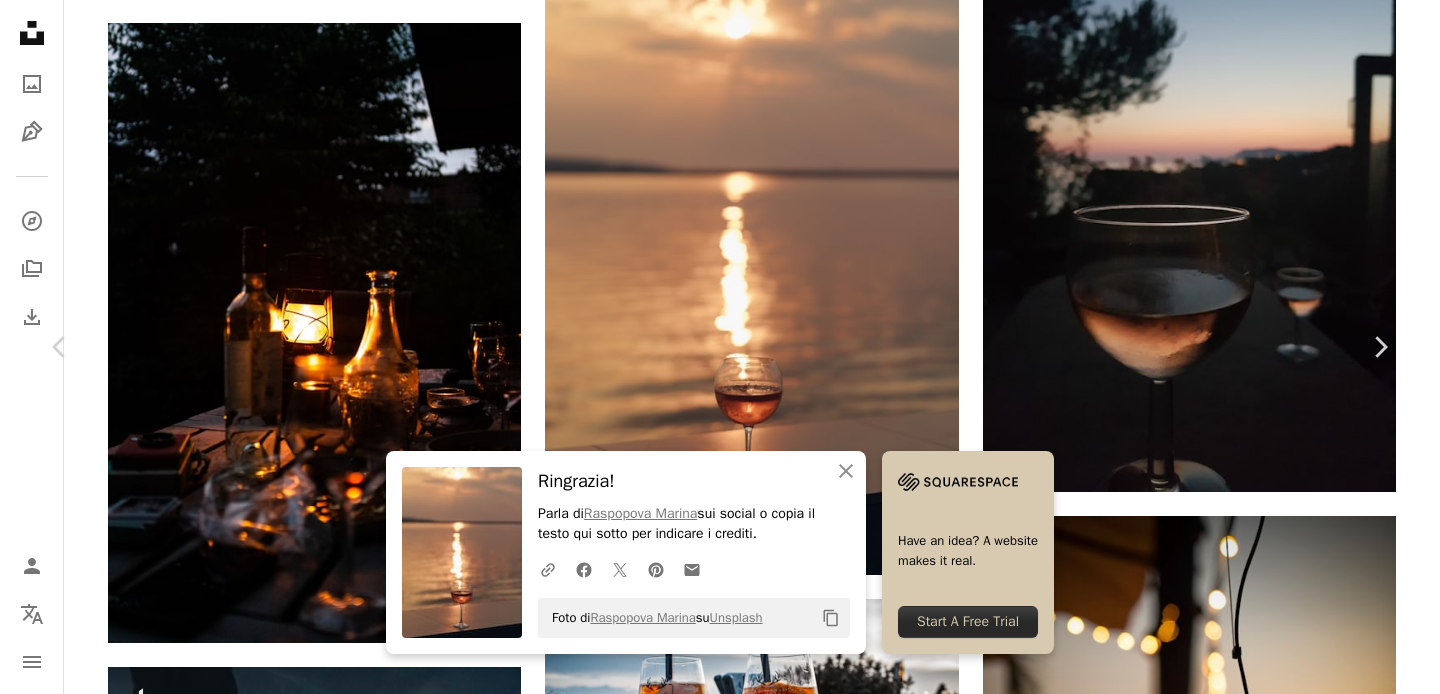 click on "An X shape" at bounding box center (20, 20) 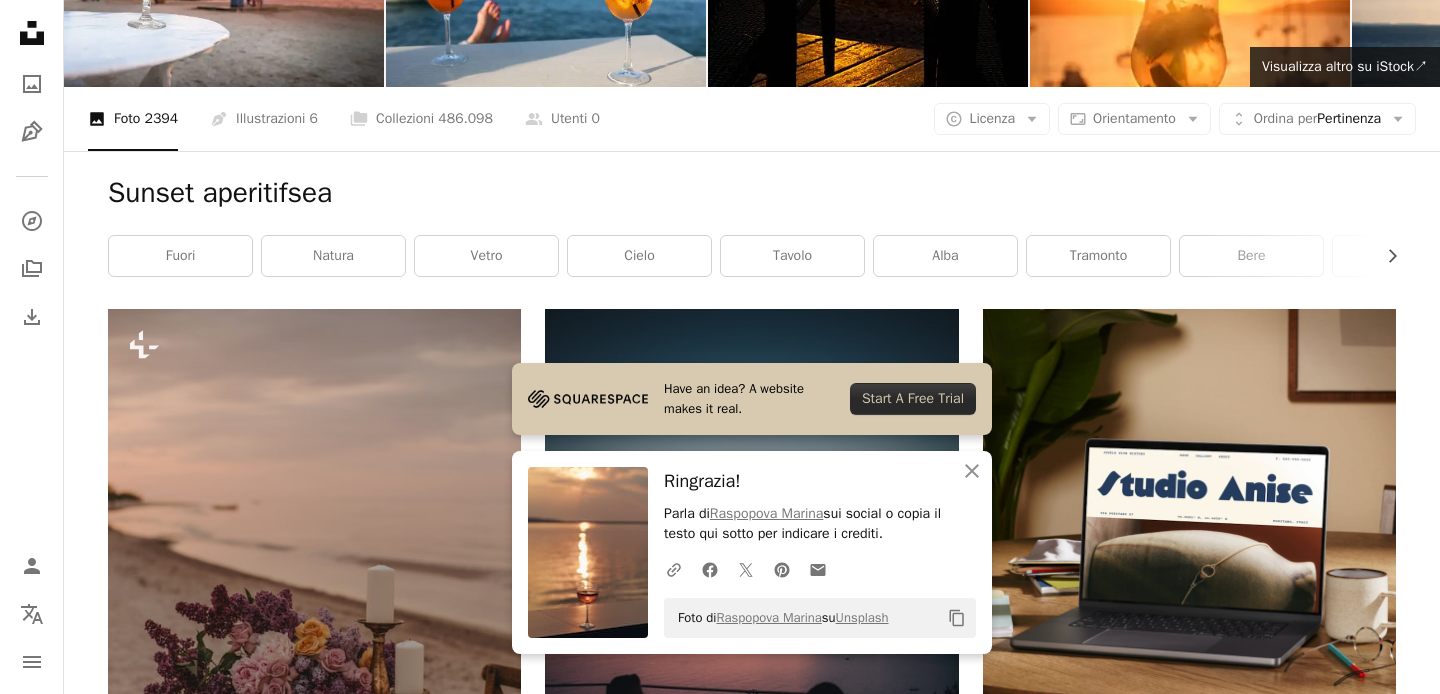 scroll, scrollTop: 0, scrollLeft: 0, axis: both 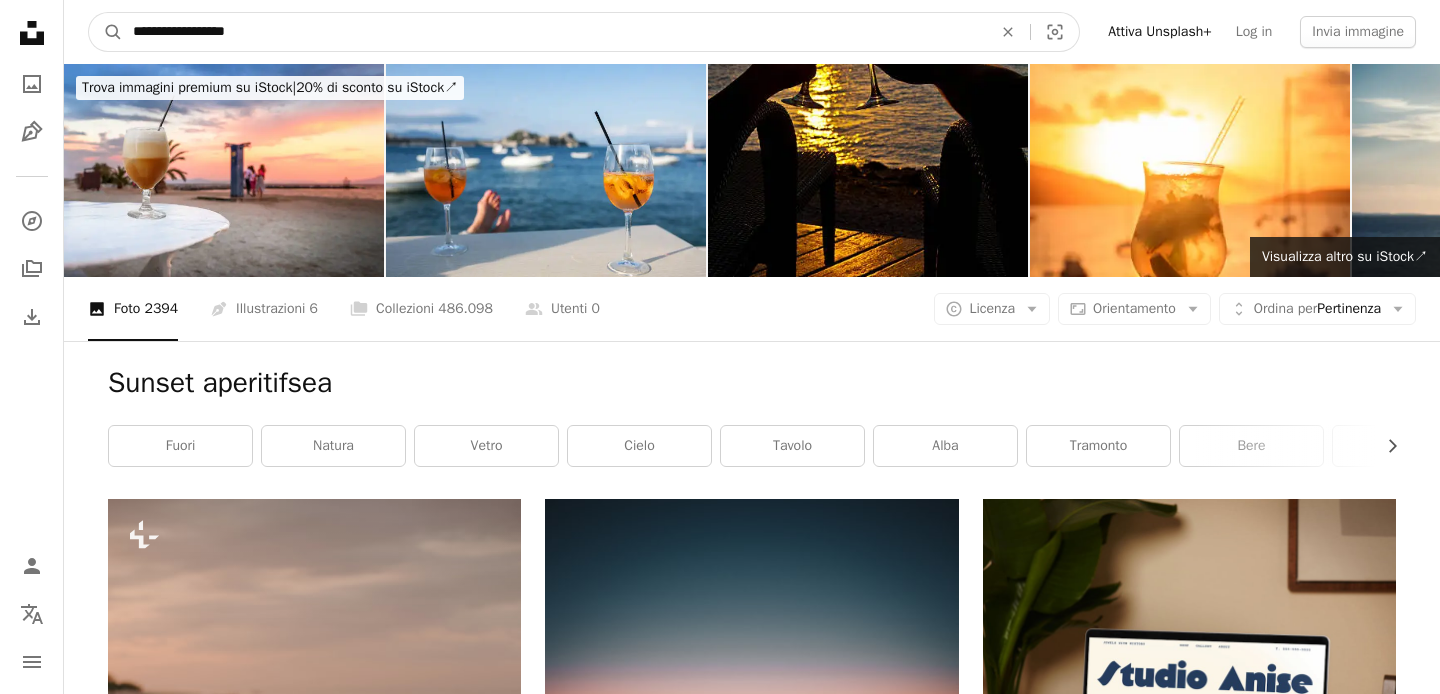 drag, startPoint x: 271, startPoint y: 33, endPoint x: 153, endPoint y: -2, distance: 123.081276 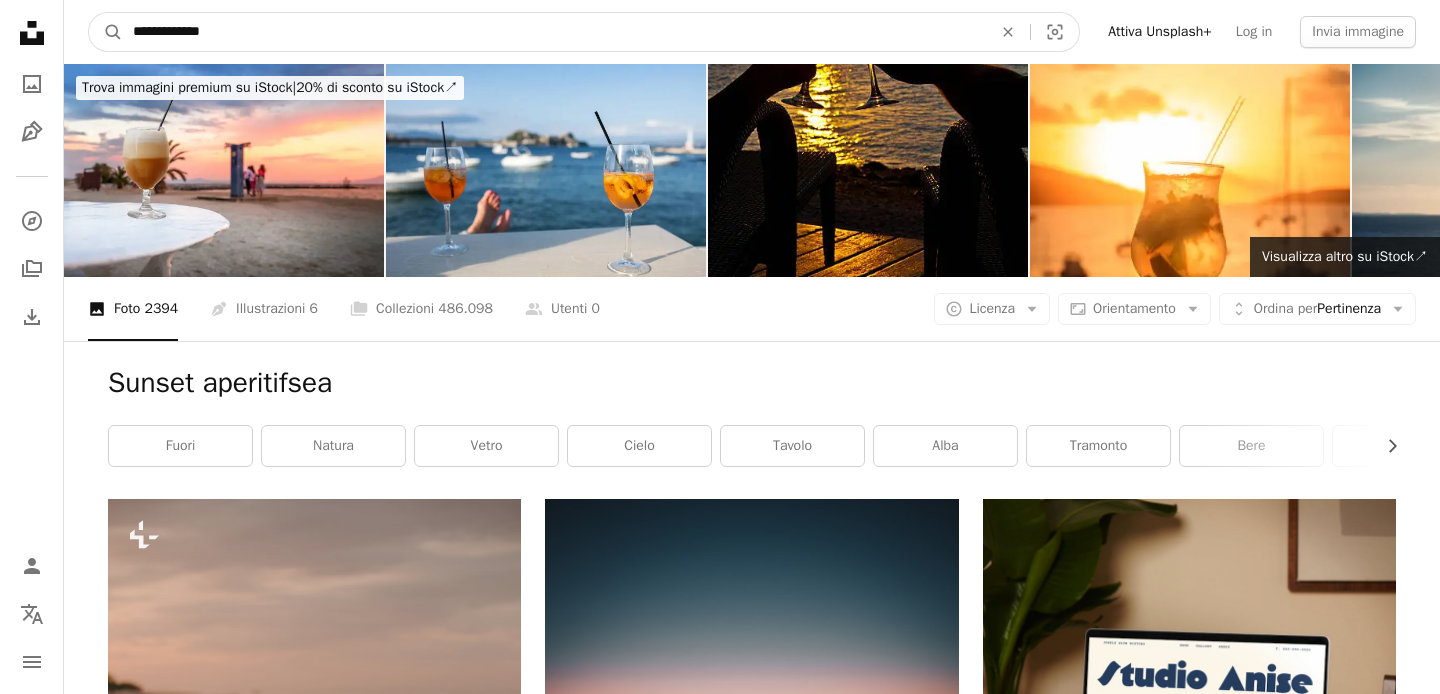 type on "**********" 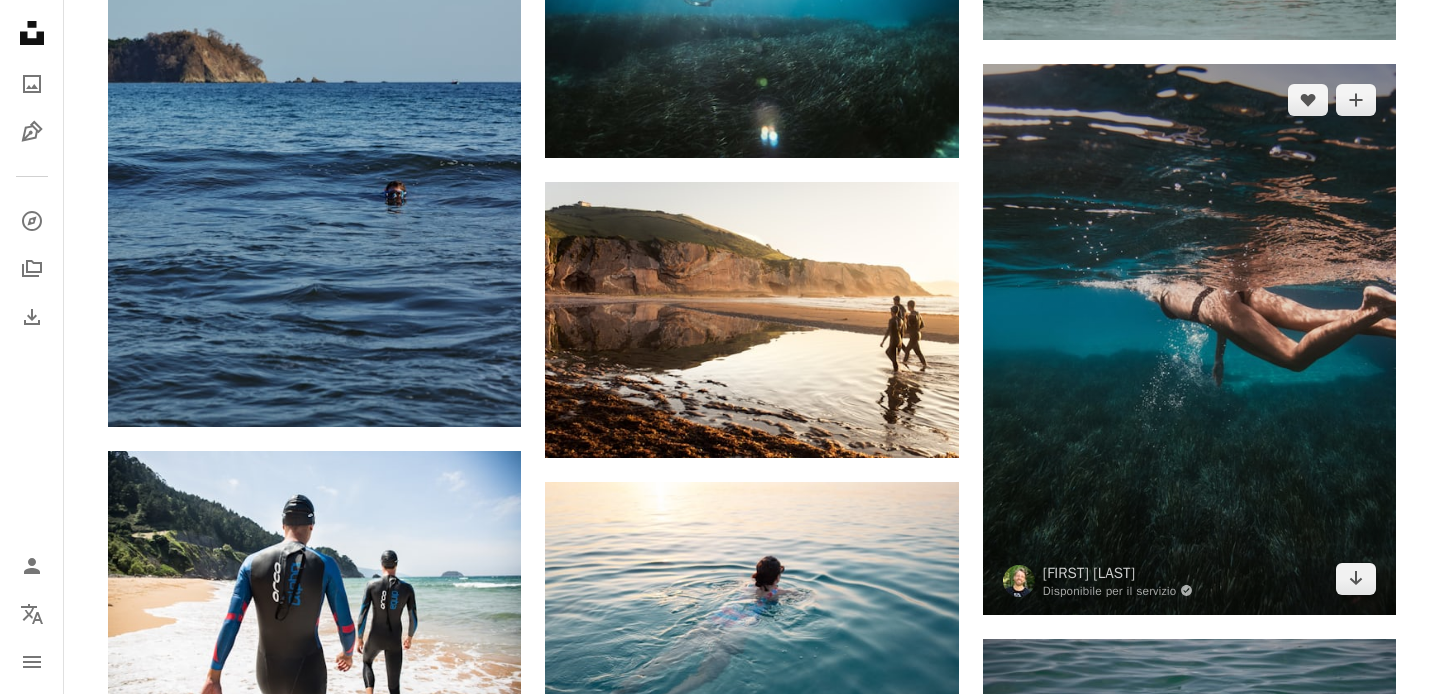 scroll, scrollTop: 1297, scrollLeft: 0, axis: vertical 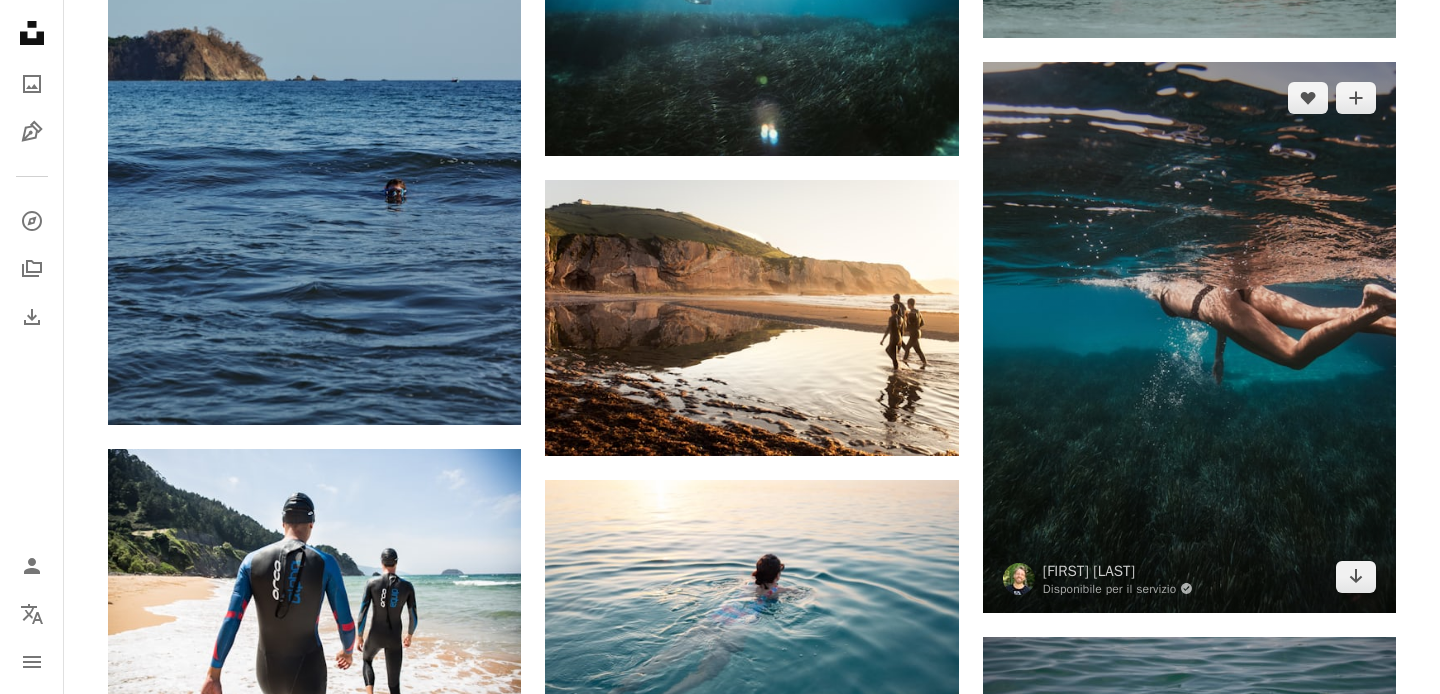 click at bounding box center [1189, 337] 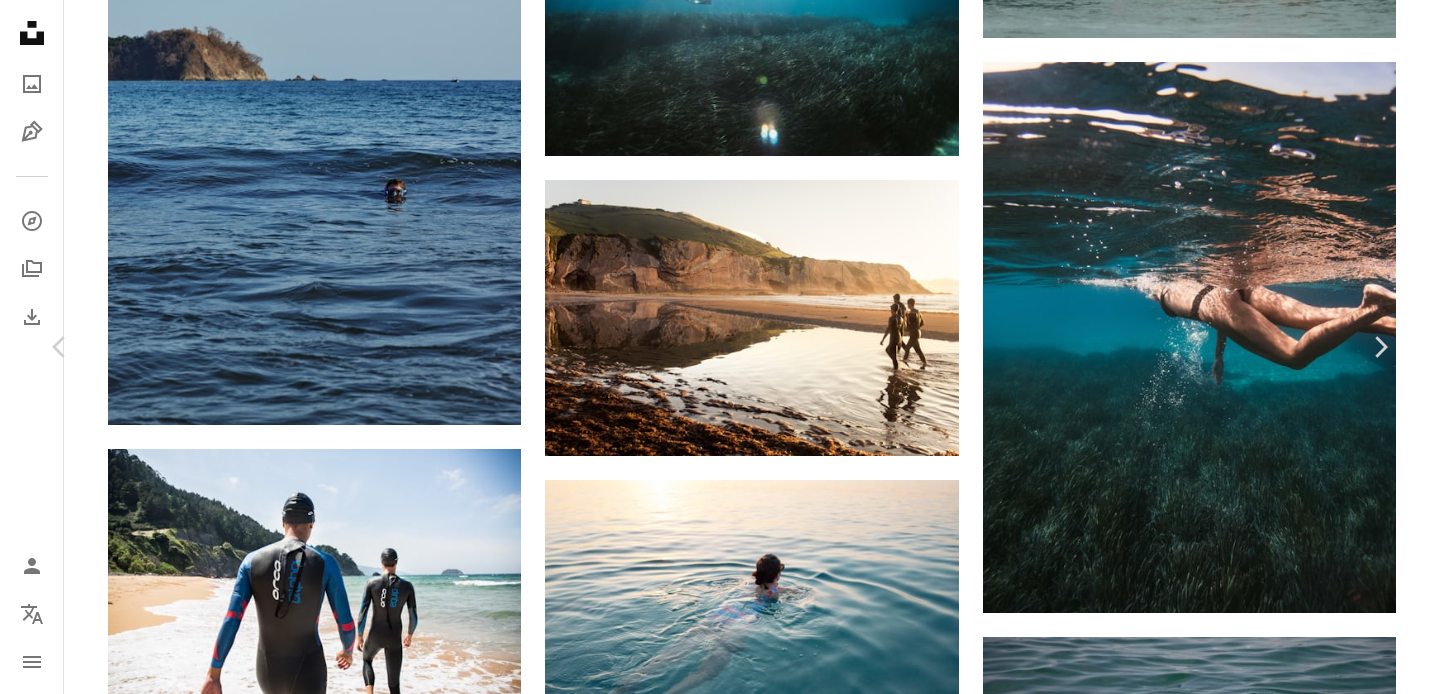 click on "Scarica gratuitamente" at bounding box center (1167, 3648) 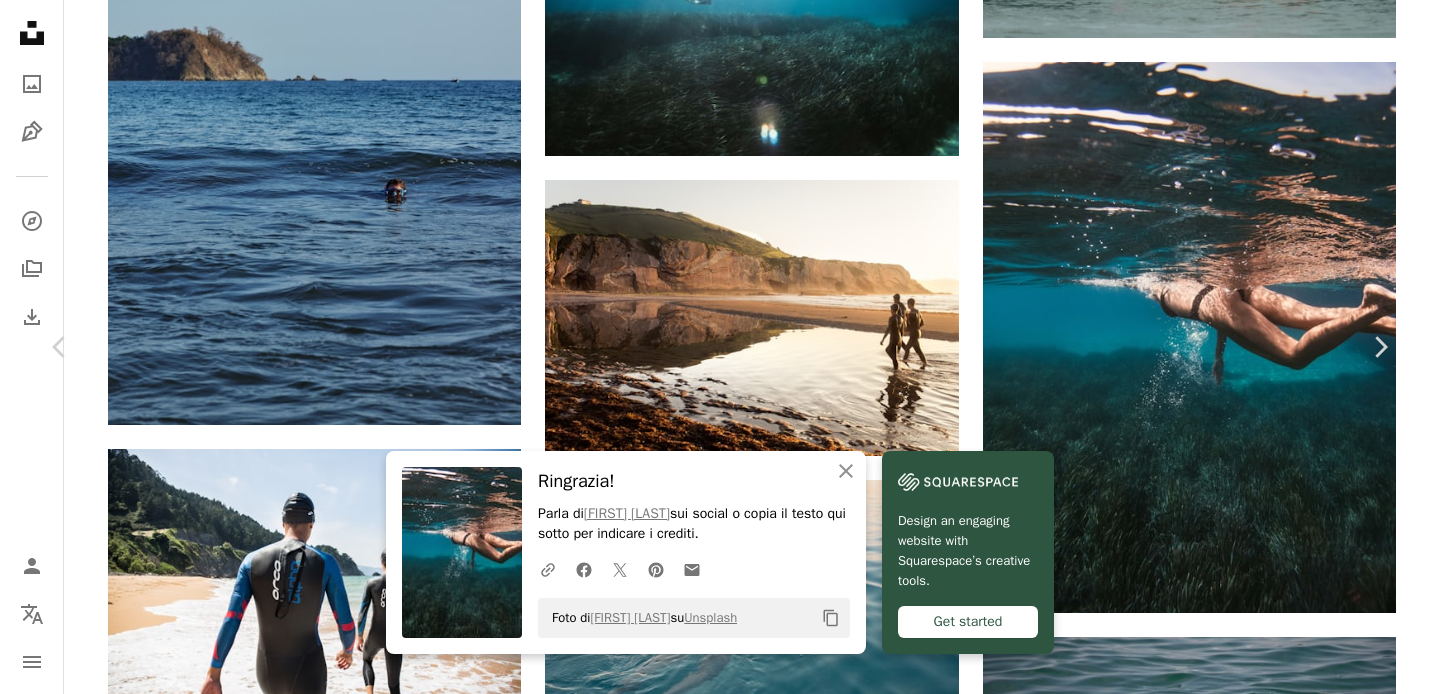 scroll, scrollTop: 4213, scrollLeft: 0, axis: vertical 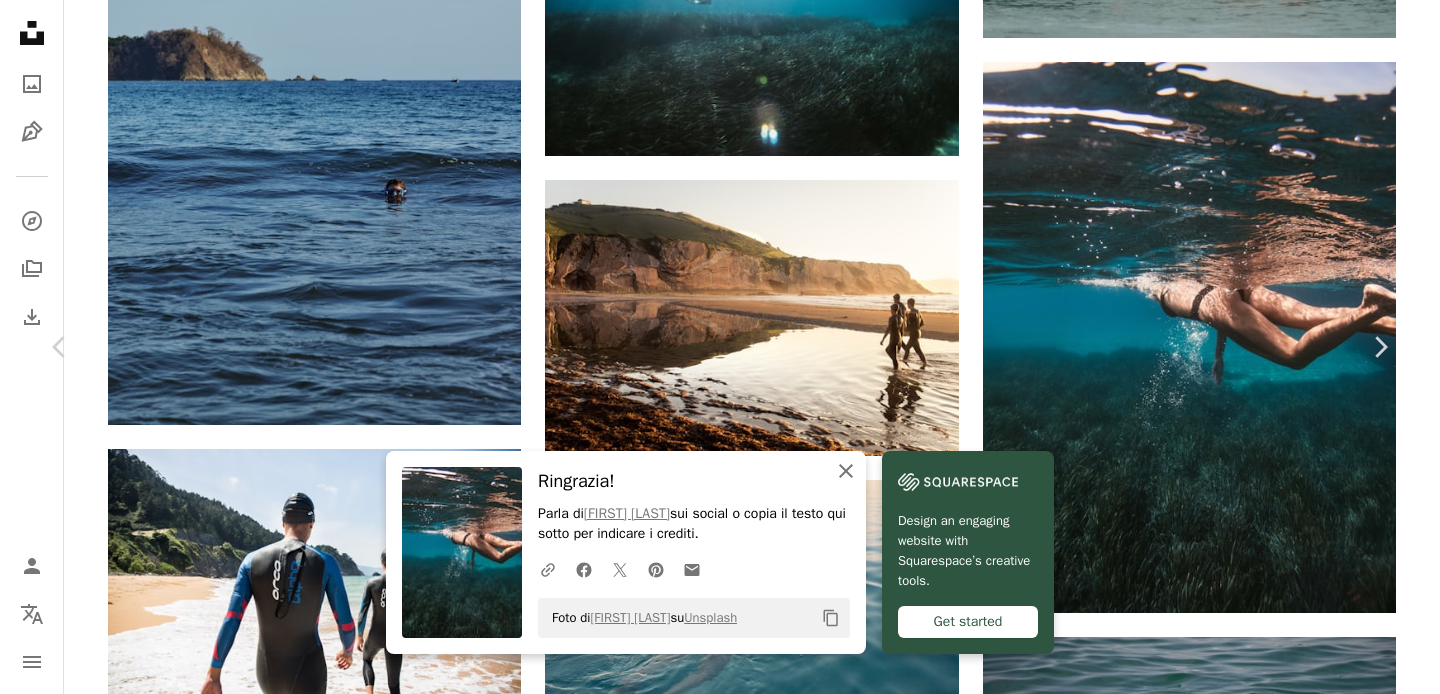 click on "An X shape" 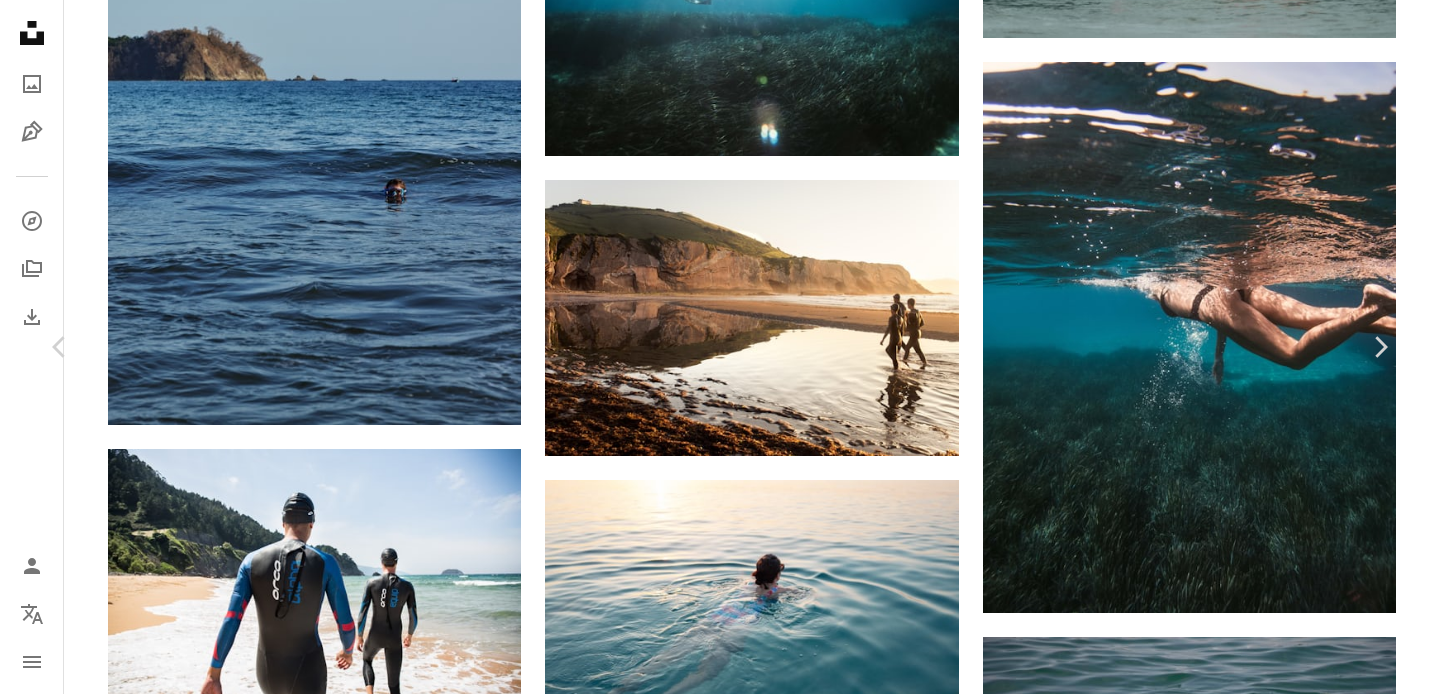 scroll, scrollTop: 13613, scrollLeft: 0, axis: vertical 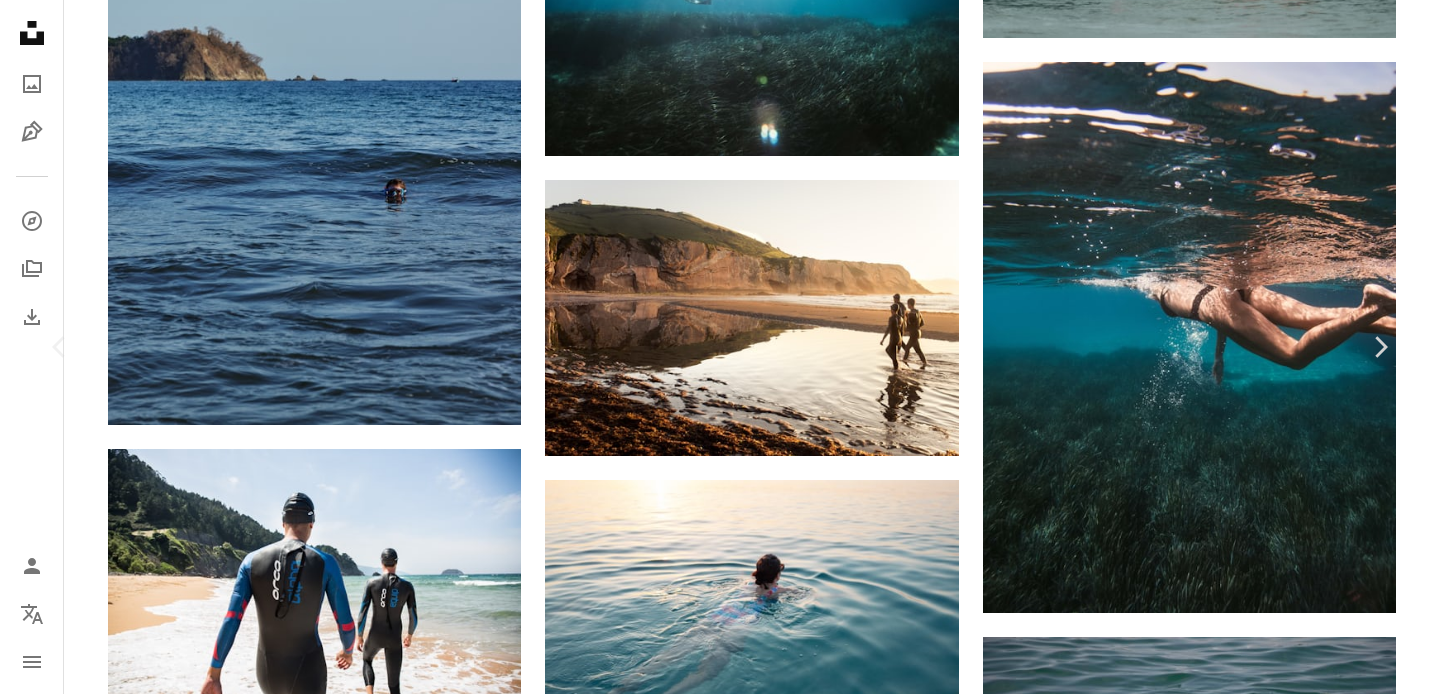 click at bounding box center [712, 6125] 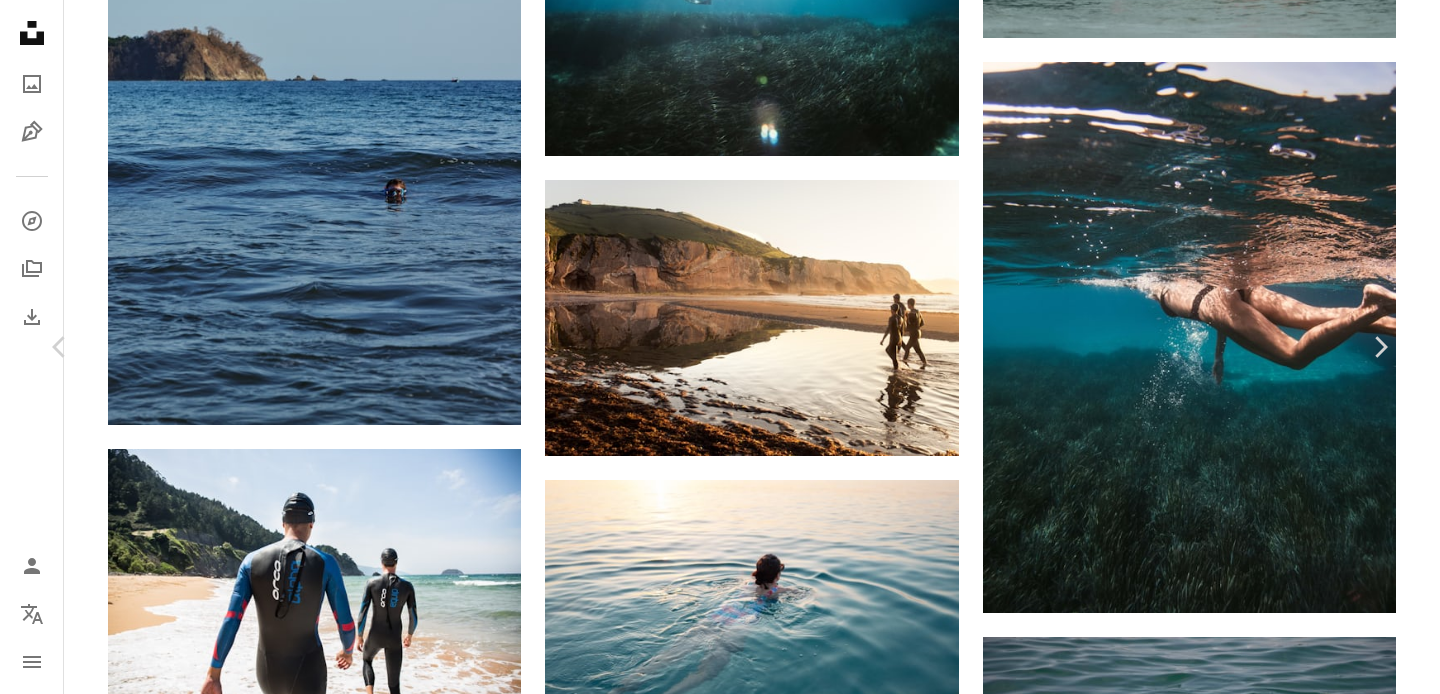 scroll, scrollTop: 0, scrollLeft: 0, axis: both 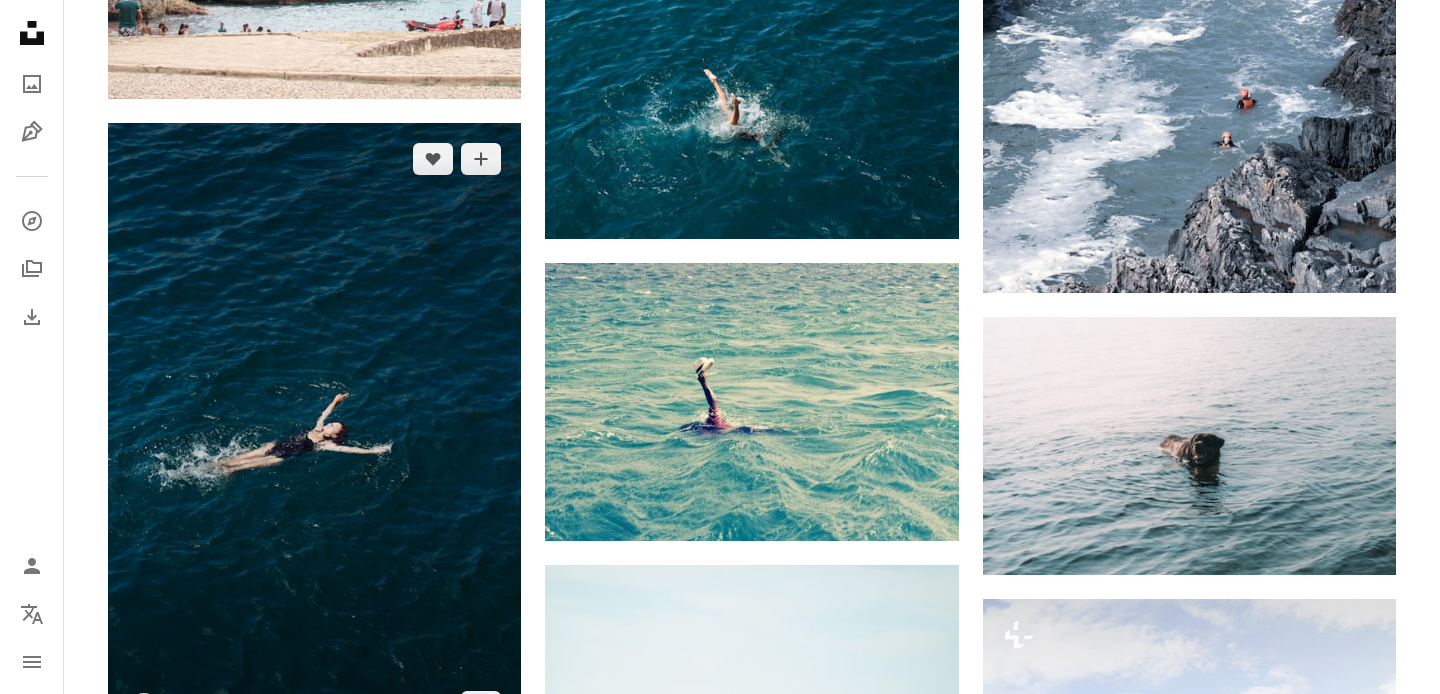 click at bounding box center [314, 433] 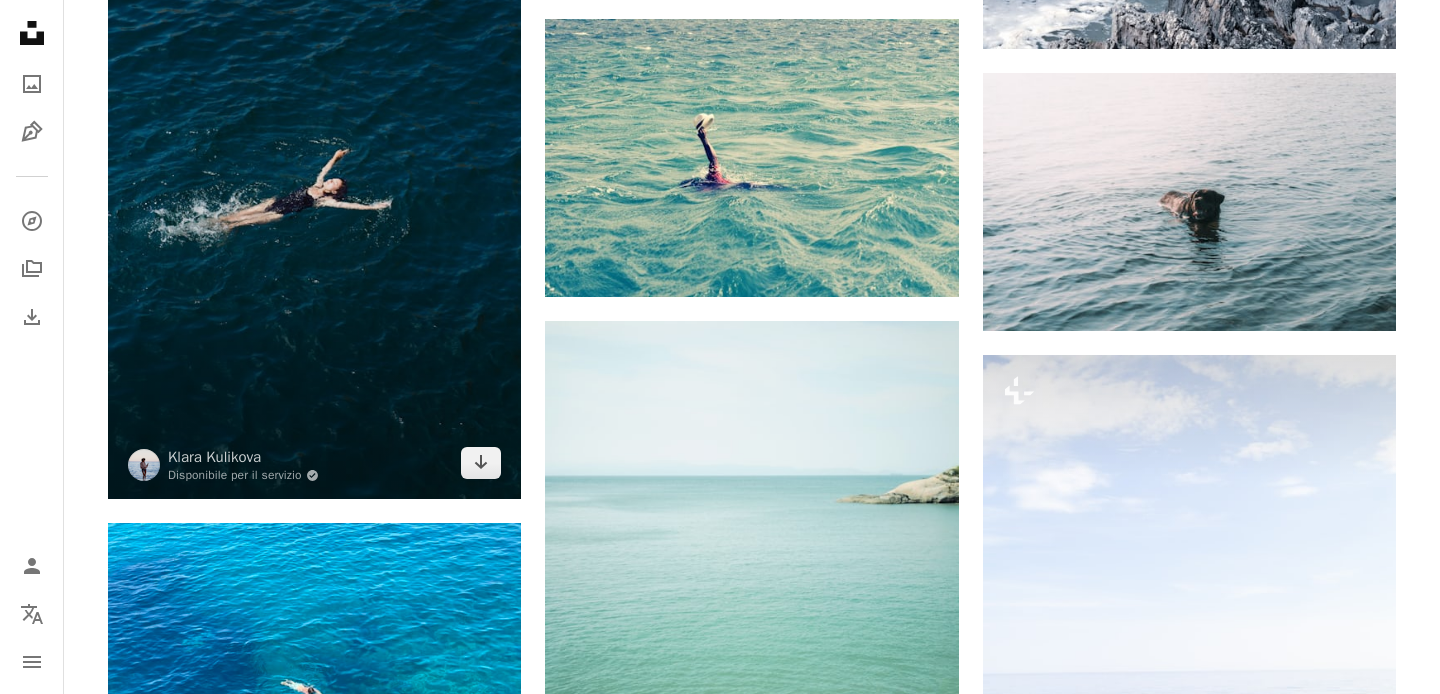 scroll, scrollTop: 6450, scrollLeft: 0, axis: vertical 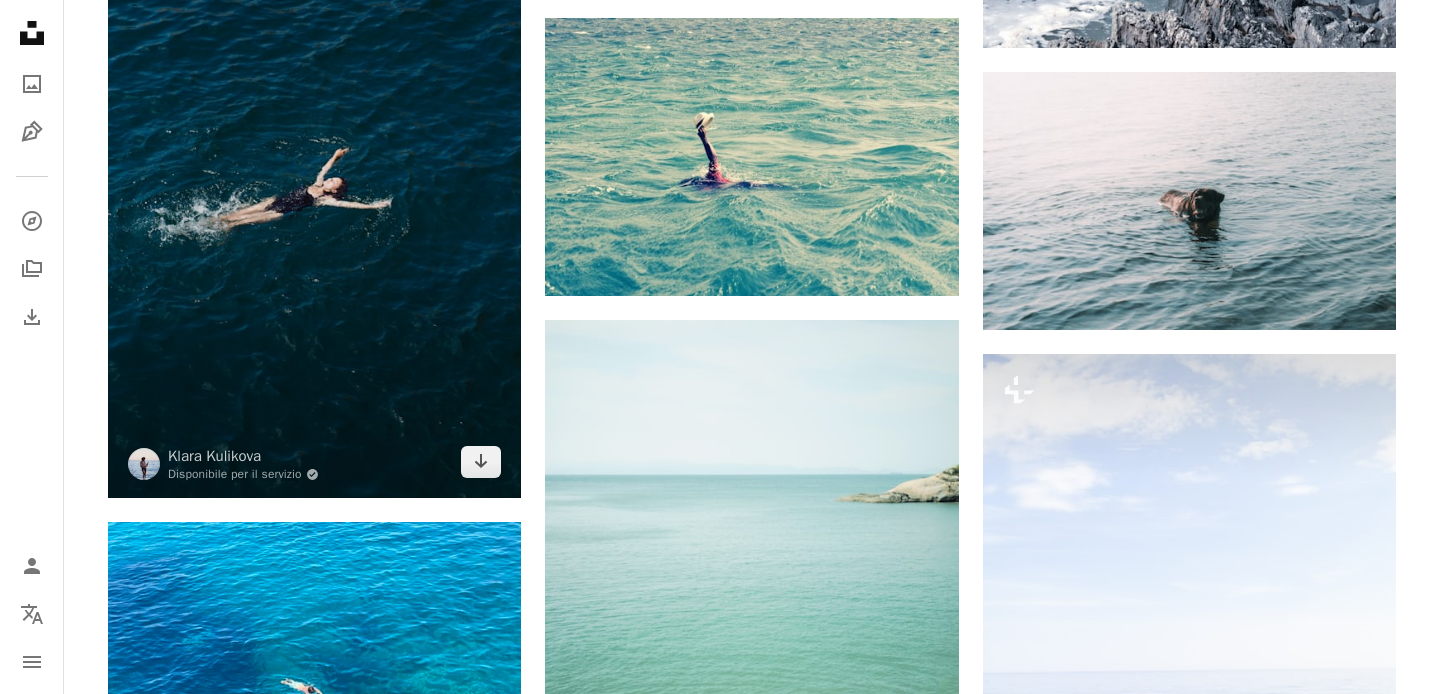 click at bounding box center [314, 188] 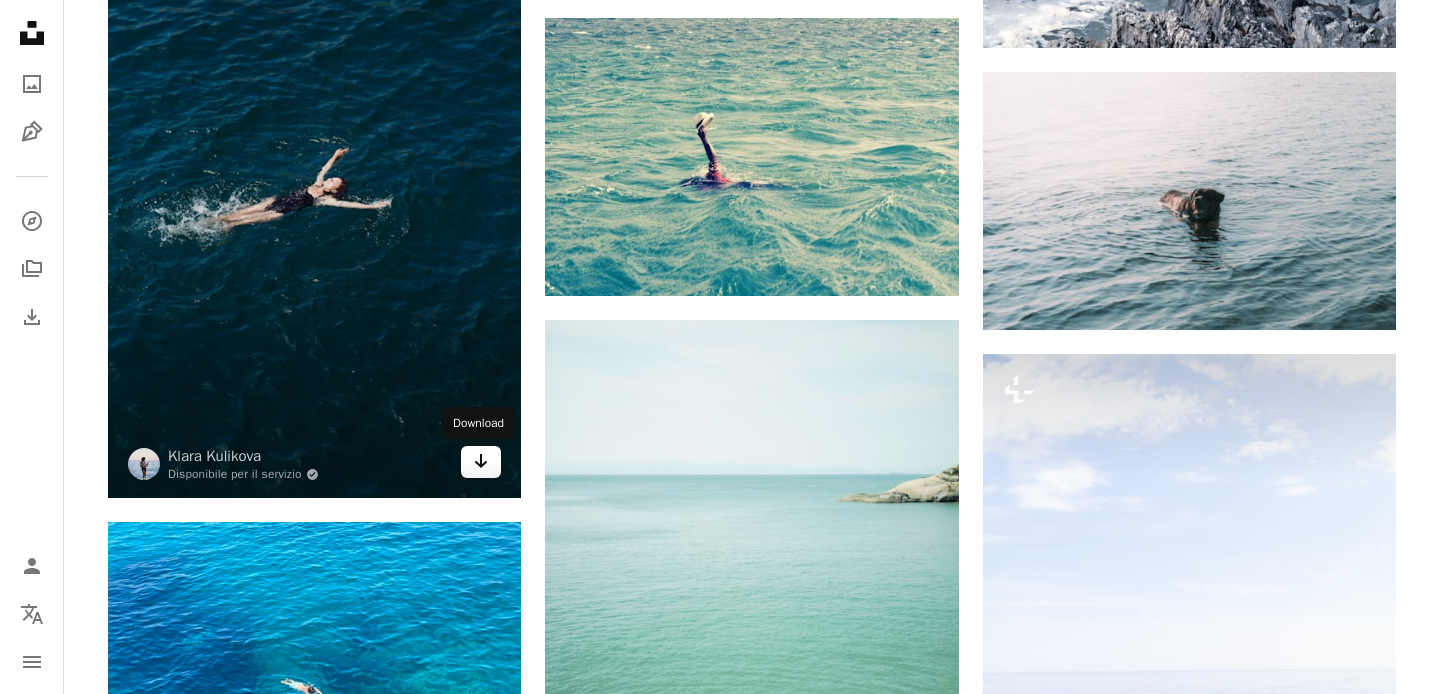 click on "Arrow pointing down" 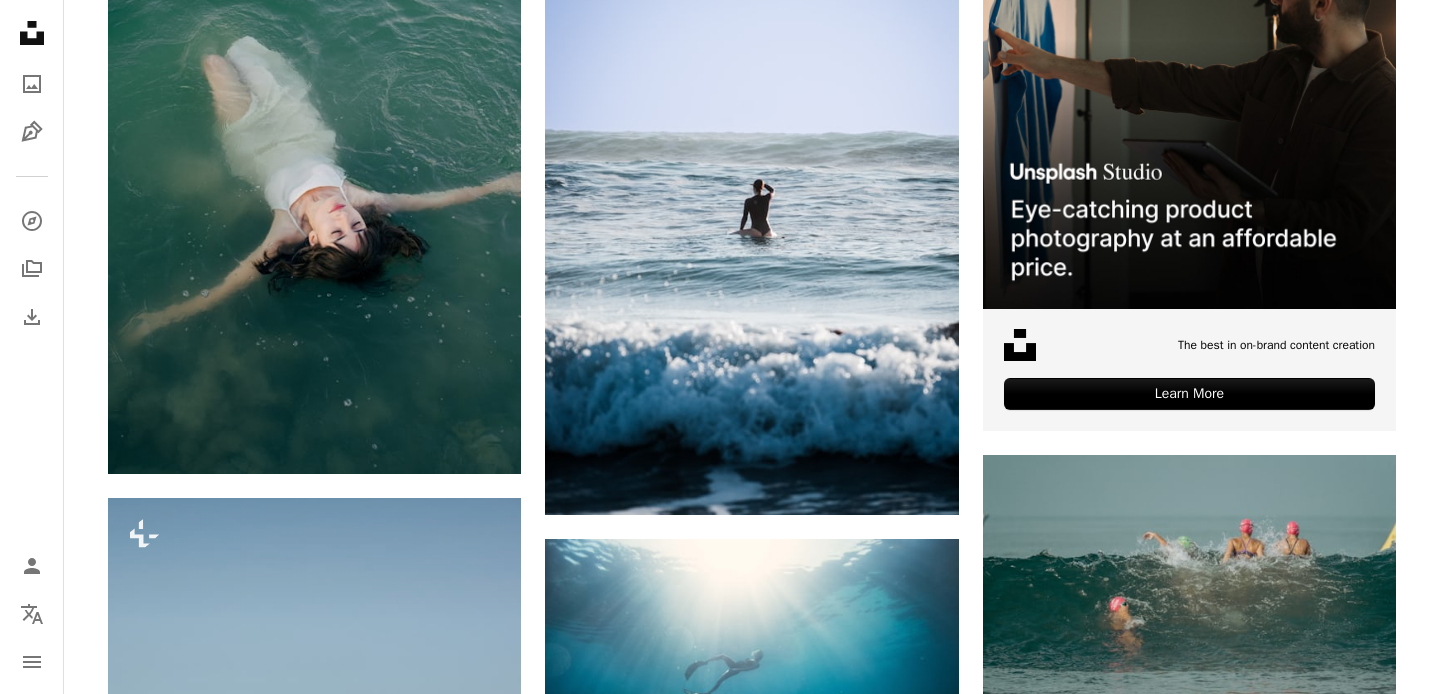 scroll, scrollTop: 0, scrollLeft: 0, axis: both 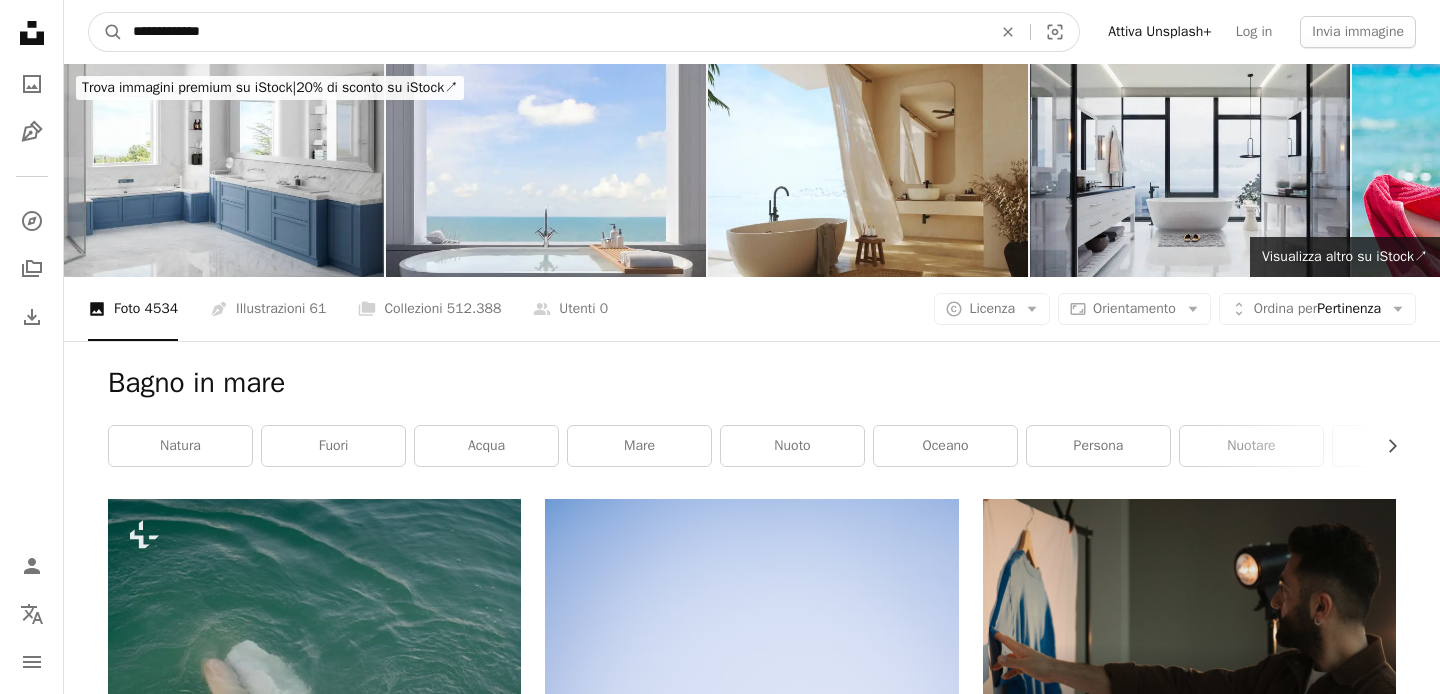 drag, startPoint x: 250, startPoint y: 38, endPoint x: 136, endPoint y: -3, distance: 121.14867 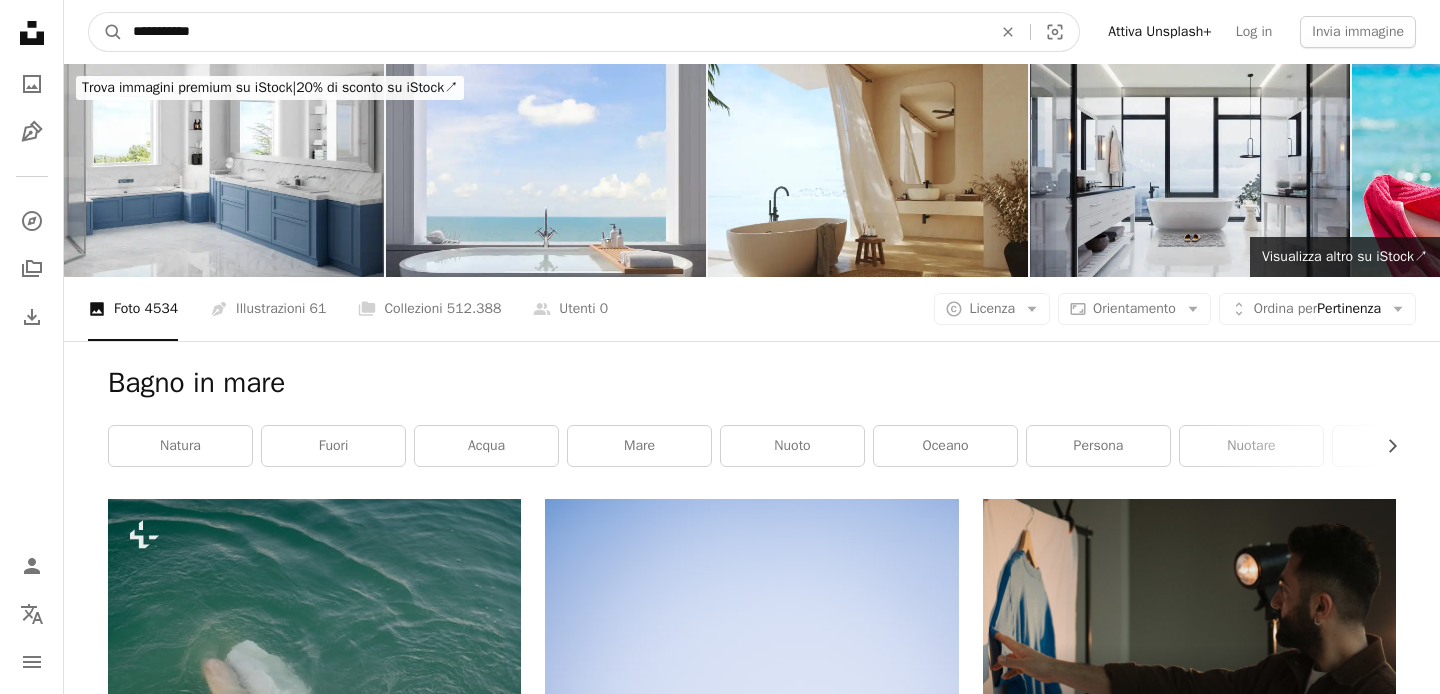 type on "**********" 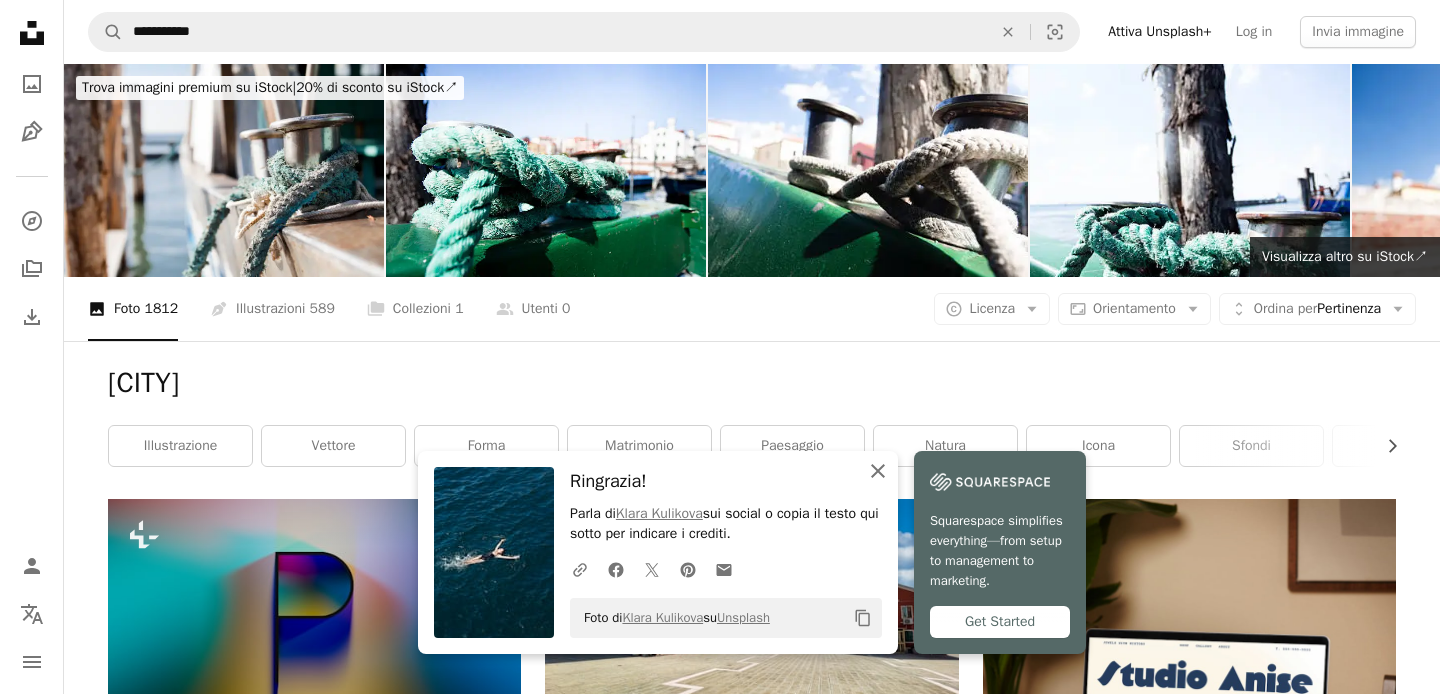 click on "An X shape" 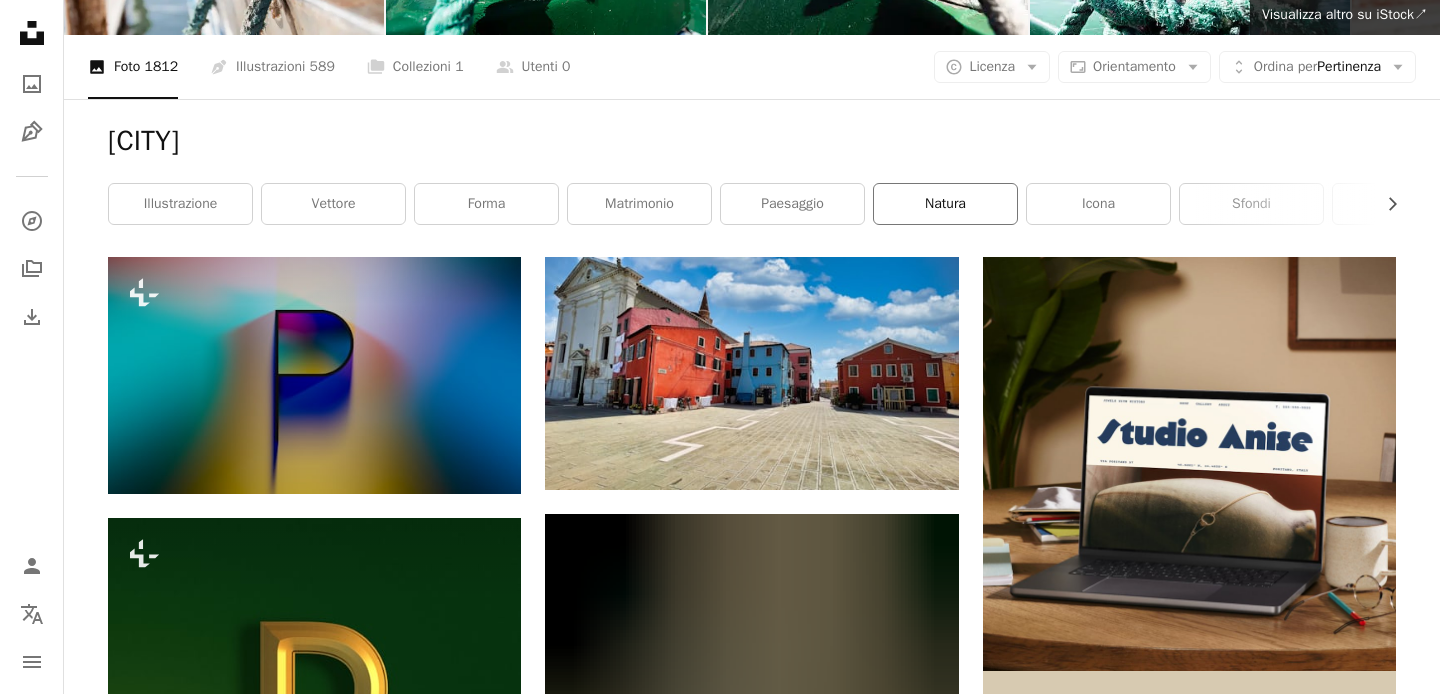 scroll, scrollTop: 289, scrollLeft: 0, axis: vertical 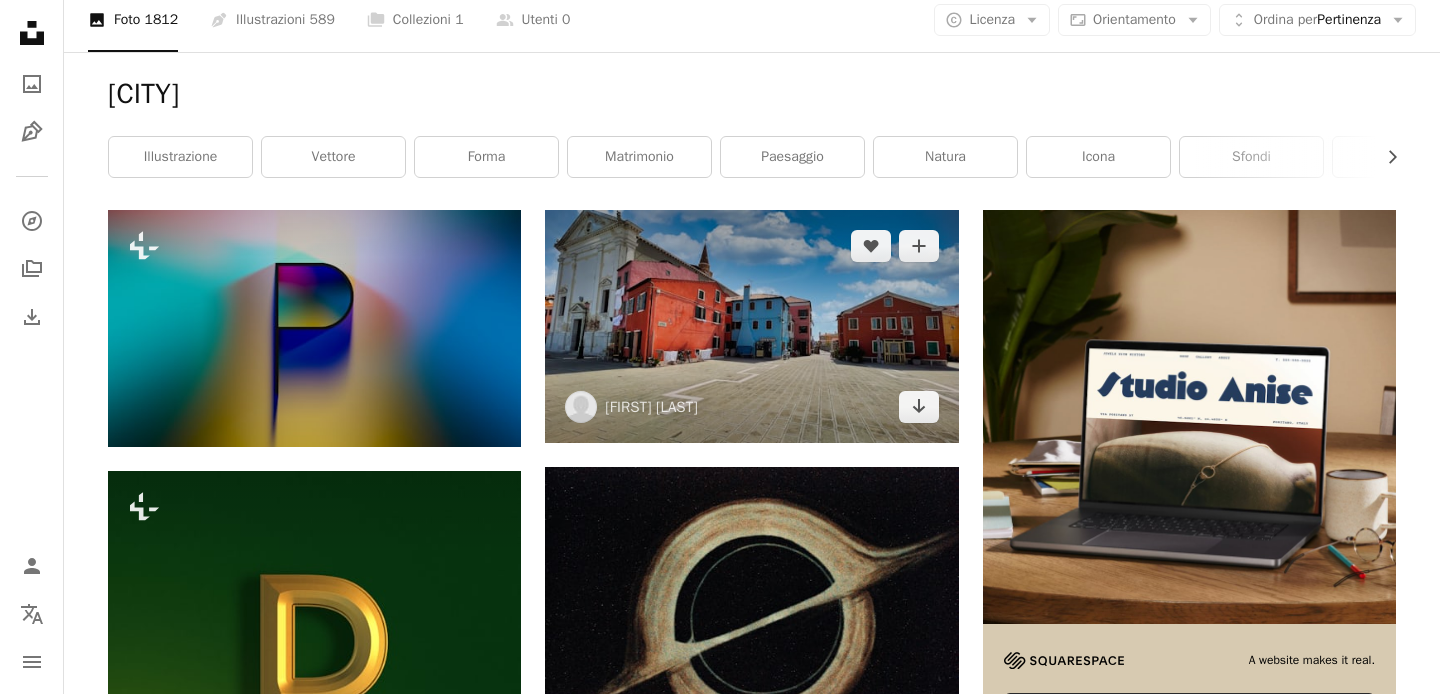 click at bounding box center [751, 326] 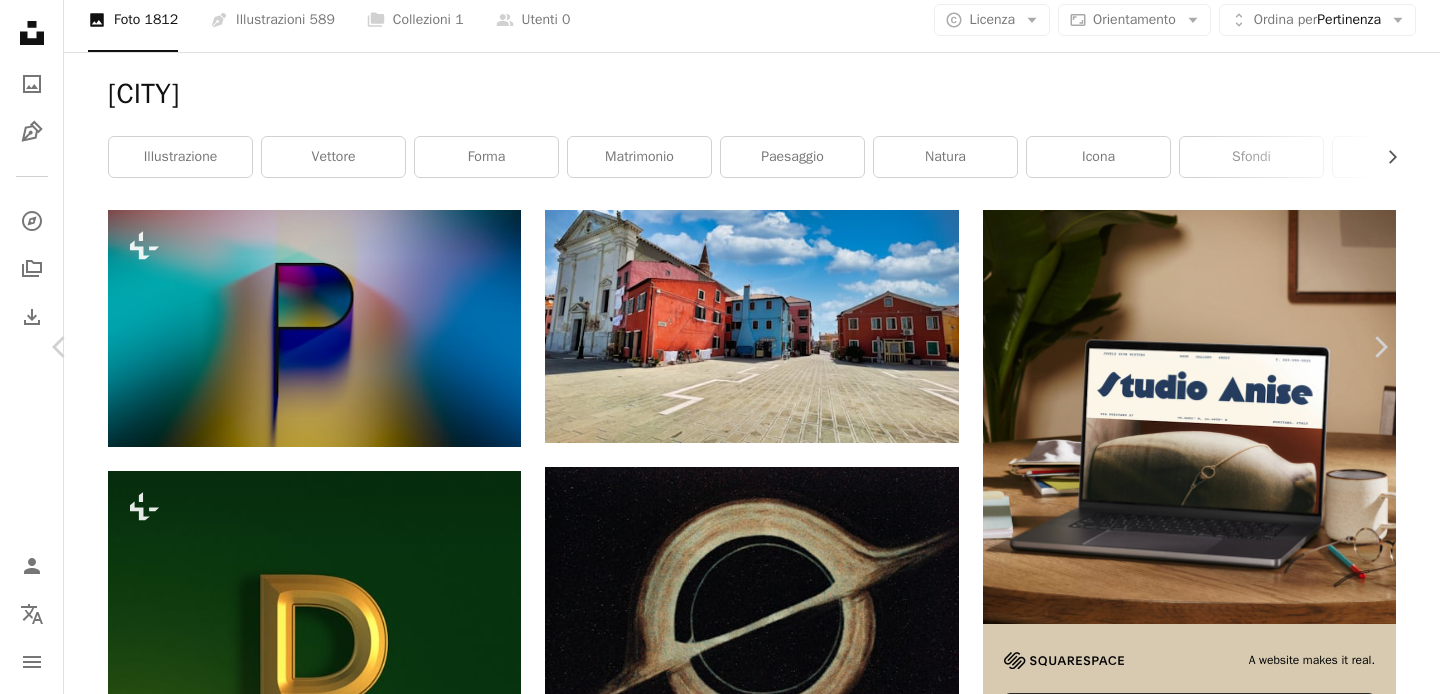 scroll, scrollTop: 0, scrollLeft: 0, axis: both 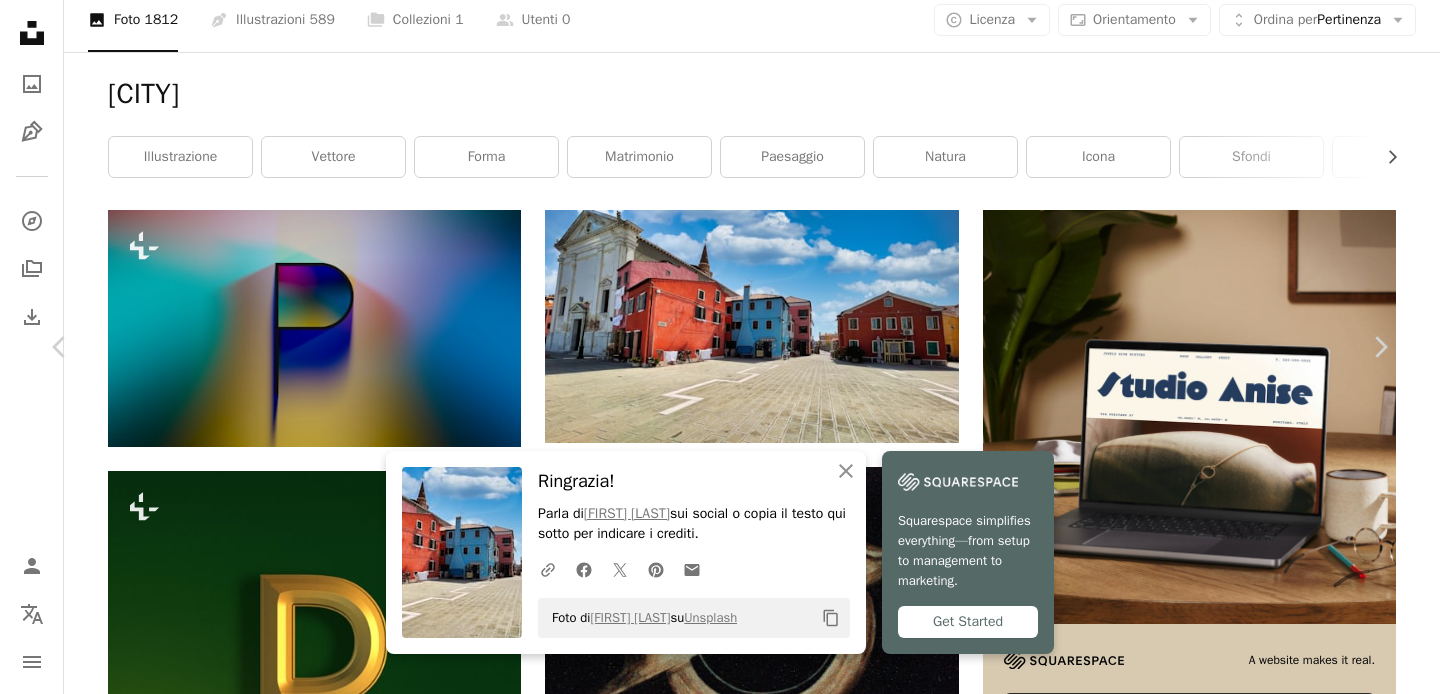 click on "An X shape Chevron left Chevron right An X shape Chiudi Ringrazia! Parla di [PERSON] sui social o copia il testo qui sotto per indicare i crediti. A URL sharing icon (chains) Facebook icon X (formerly Twitter) icon Pinterest icon An envelope Foto di [PERSON] su Unsplash
Copy content Squarespace simplifies everything—from setup to management to marketing. Get Started [PERSON] [USERNAME] A heart A plus sign Scarica gratuitamente Chevron down Zoom in Visualizzazioni 5.223 Download 97 A forward-right arrow Condividi Info icon Info More Actions A map marker Isola di Pellestrina, [COUNTRY] Calendar outlined Pubblicato il [DATE] Camera Apple, iPhone 12 Pro Max Safety Può essere utilizzato gratuitamente ai sensi della Licenza Unsplash isola isole Via Italia Venezia città Umano architettura strada via paesaggio urbano sentiero fuori Paese campagna alloggiamento quartiere panoramico centro città Sfondi Sfoglia immagini premium correlate su iStock  |   ↗ A heart A heart" at bounding box center [720, 4210] 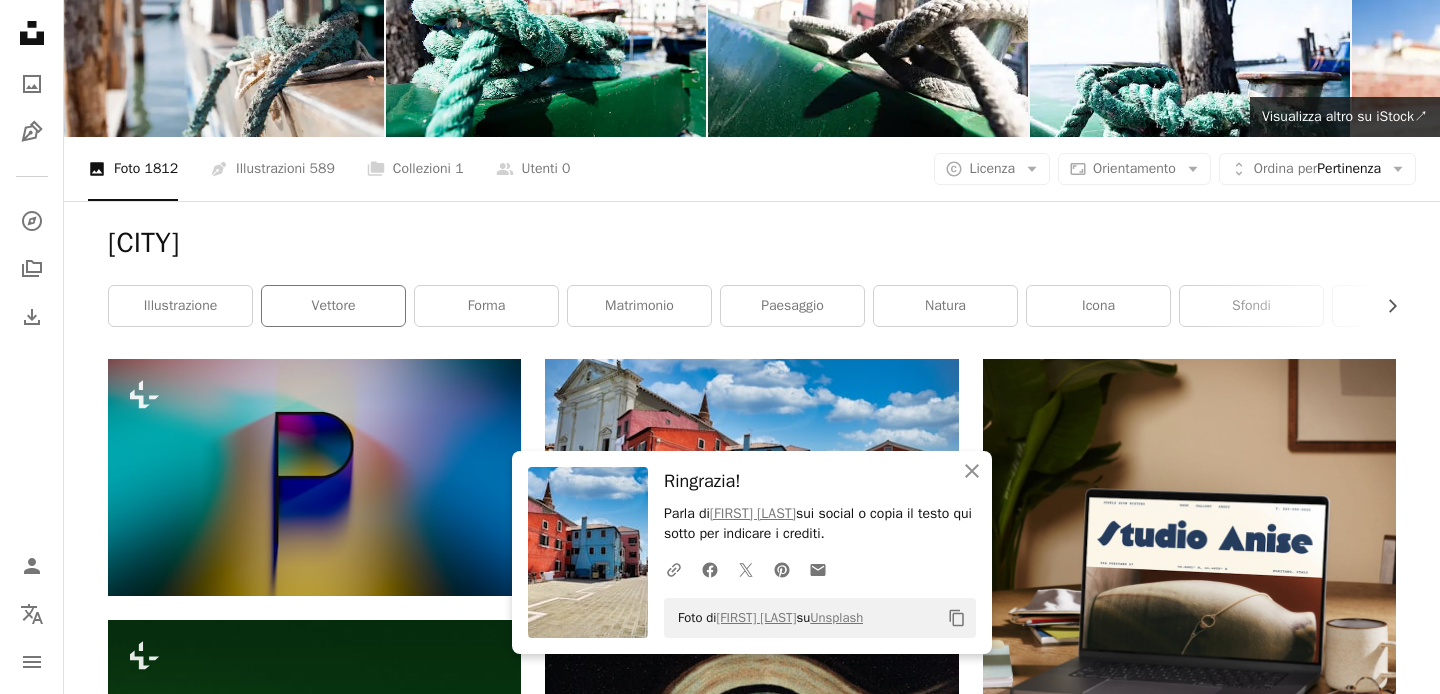 scroll, scrollTop: 0, scrollLeft: 0, axis: both 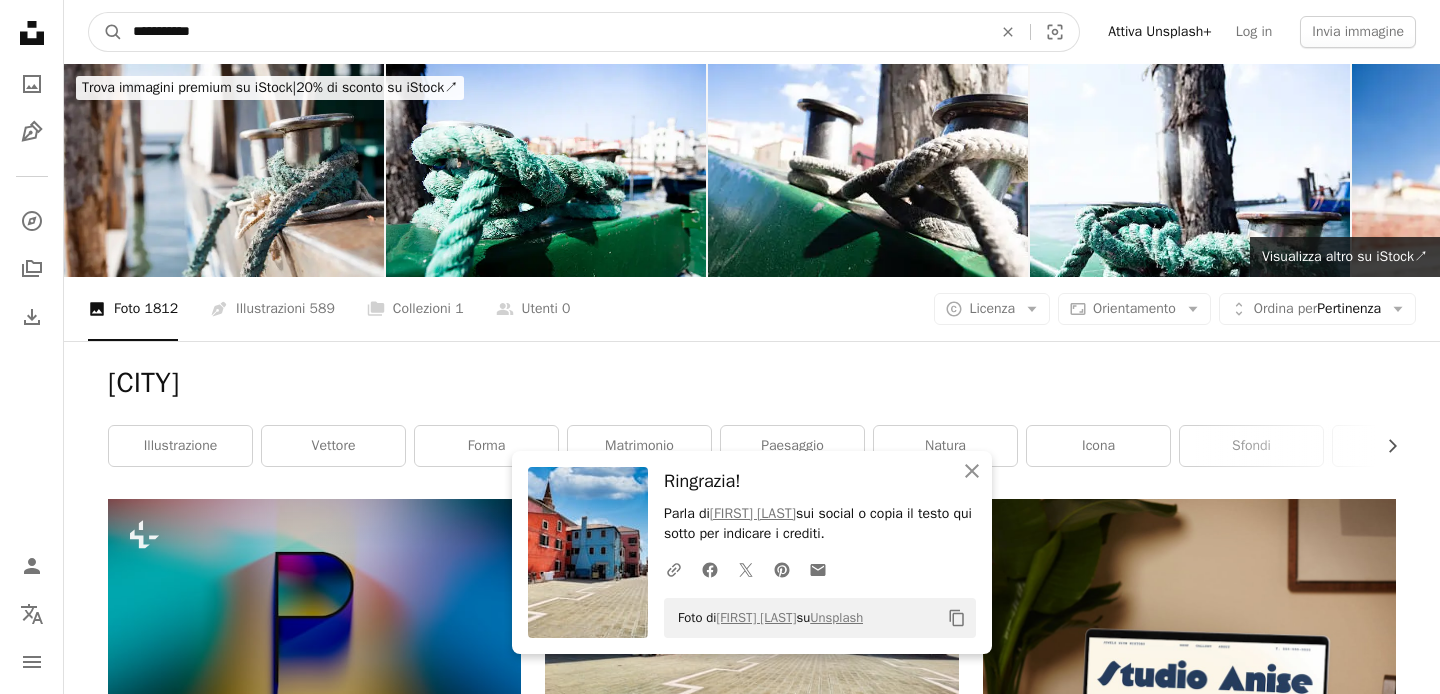 drag, startPoint x: 237, startPoint y: 37, endPoint x: 156, endPoint y: -21, distance: 99.62429 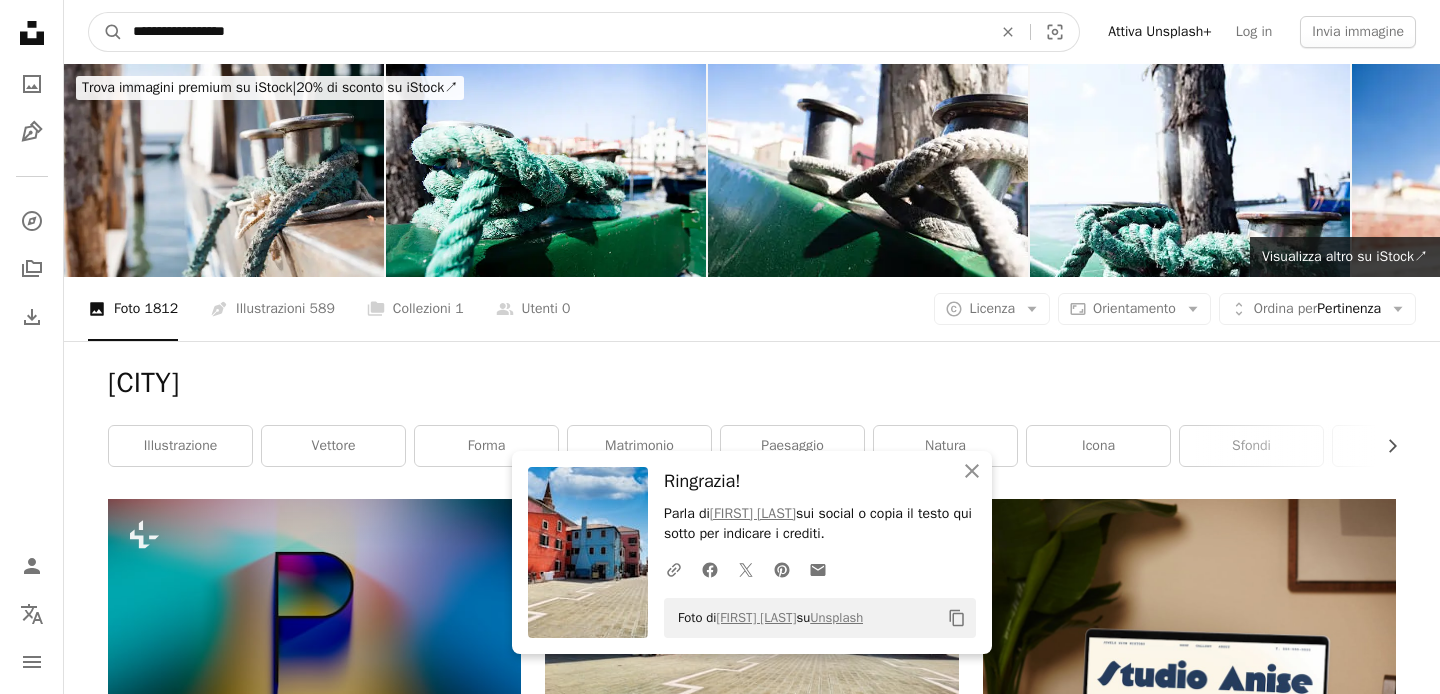 type on "**********" 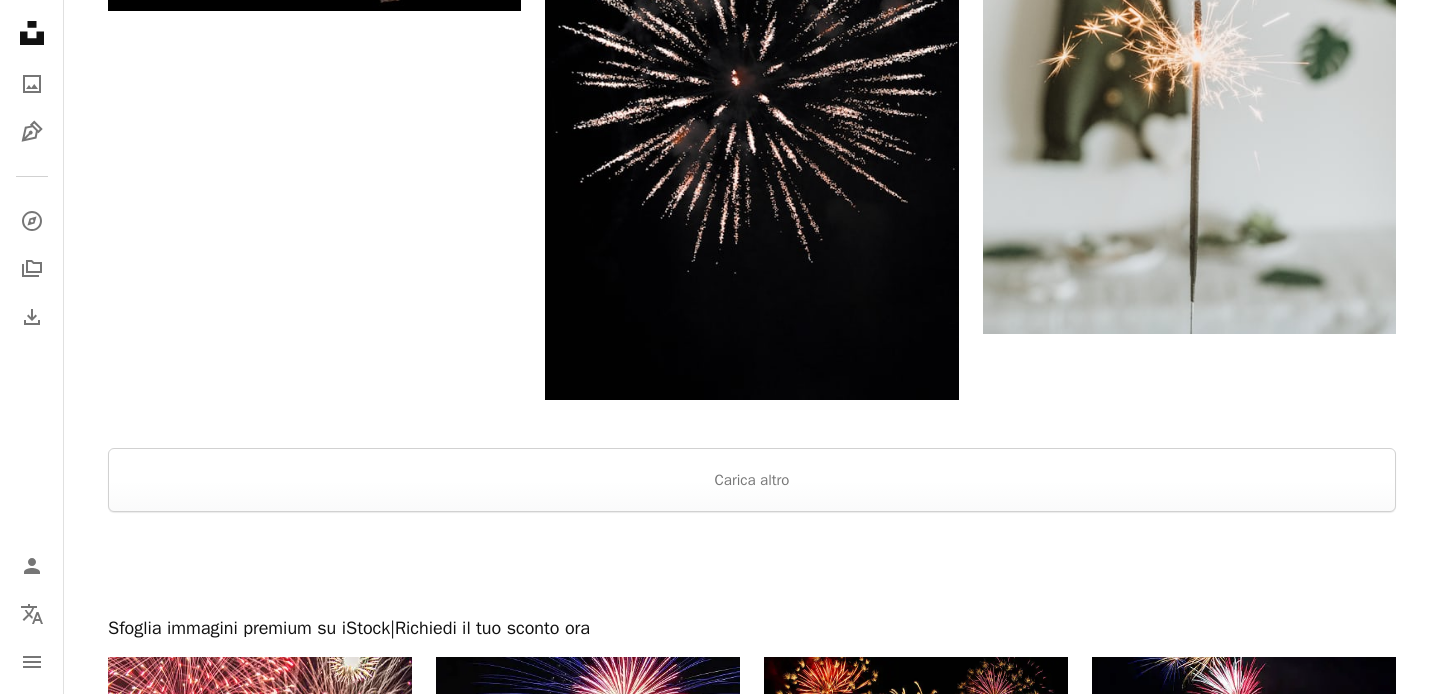 scroll, scrollTop: 3178, scrollLeft: 0, axis: vertical 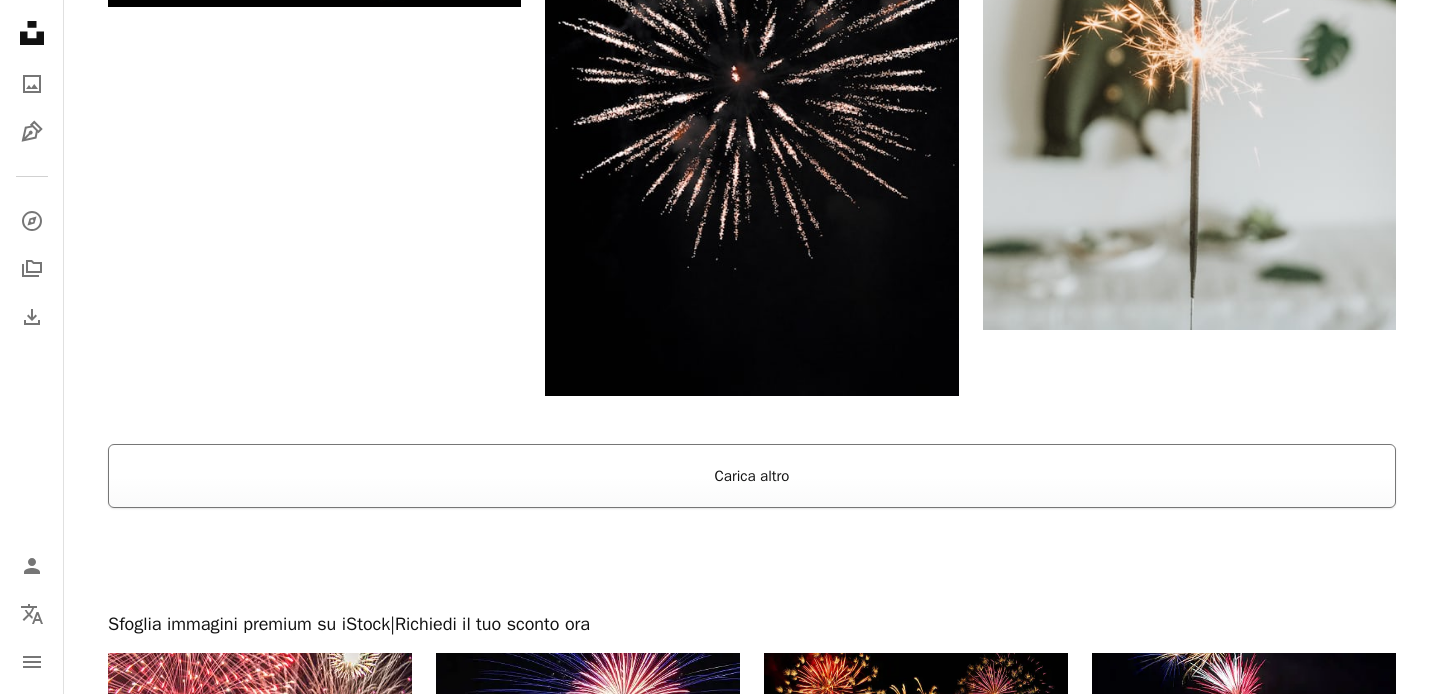 click on "Carica altro" at bounding box center [752, 476] 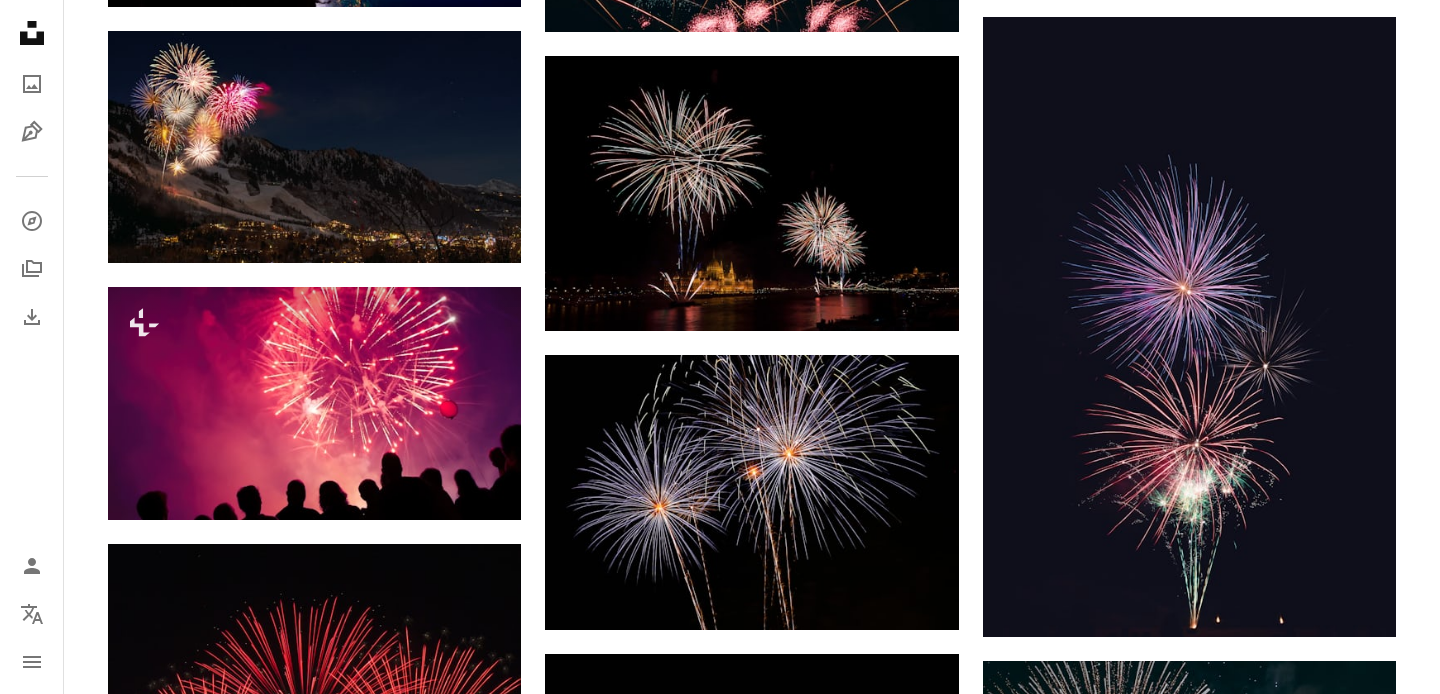scroll, scrollTop: 0, scrollLeft: 0, axis: both 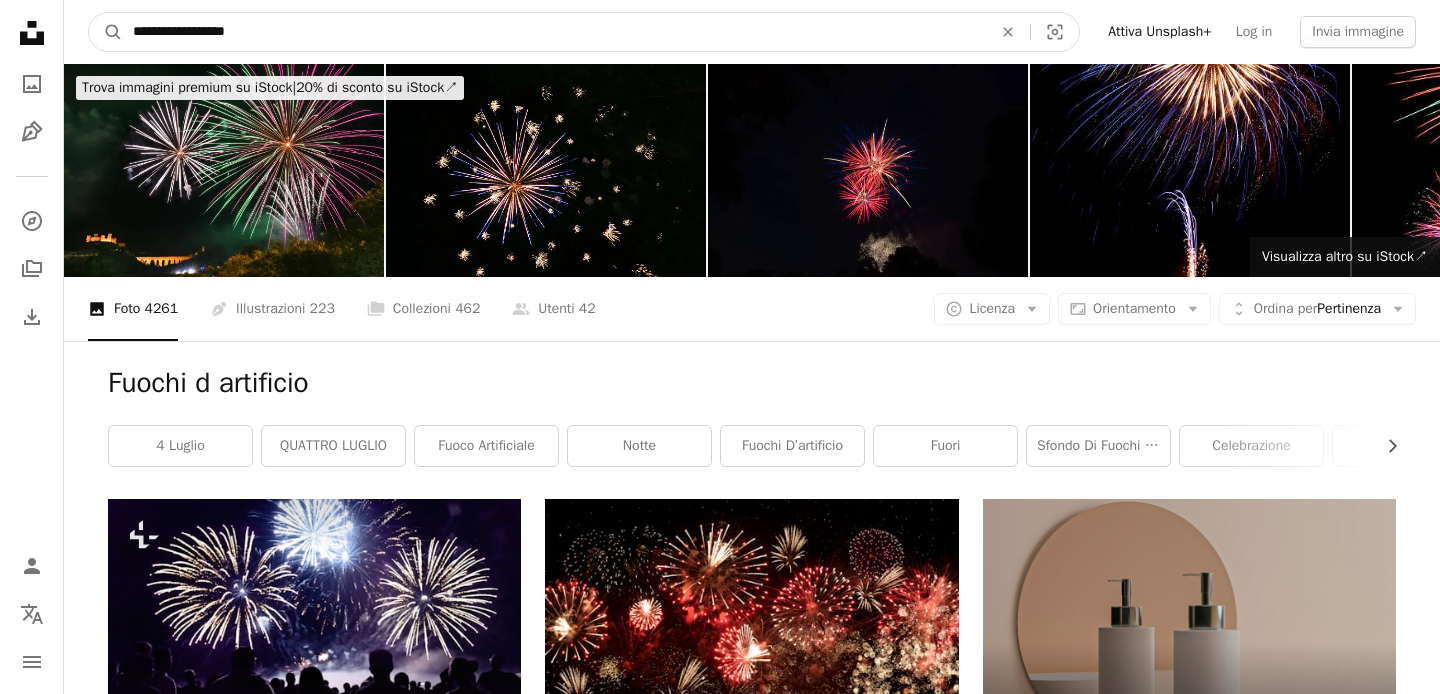 drag, startPoint x: 134, startPoint y: 25, endPoint x: 246, endPoint y: 30, distance: 112.11155 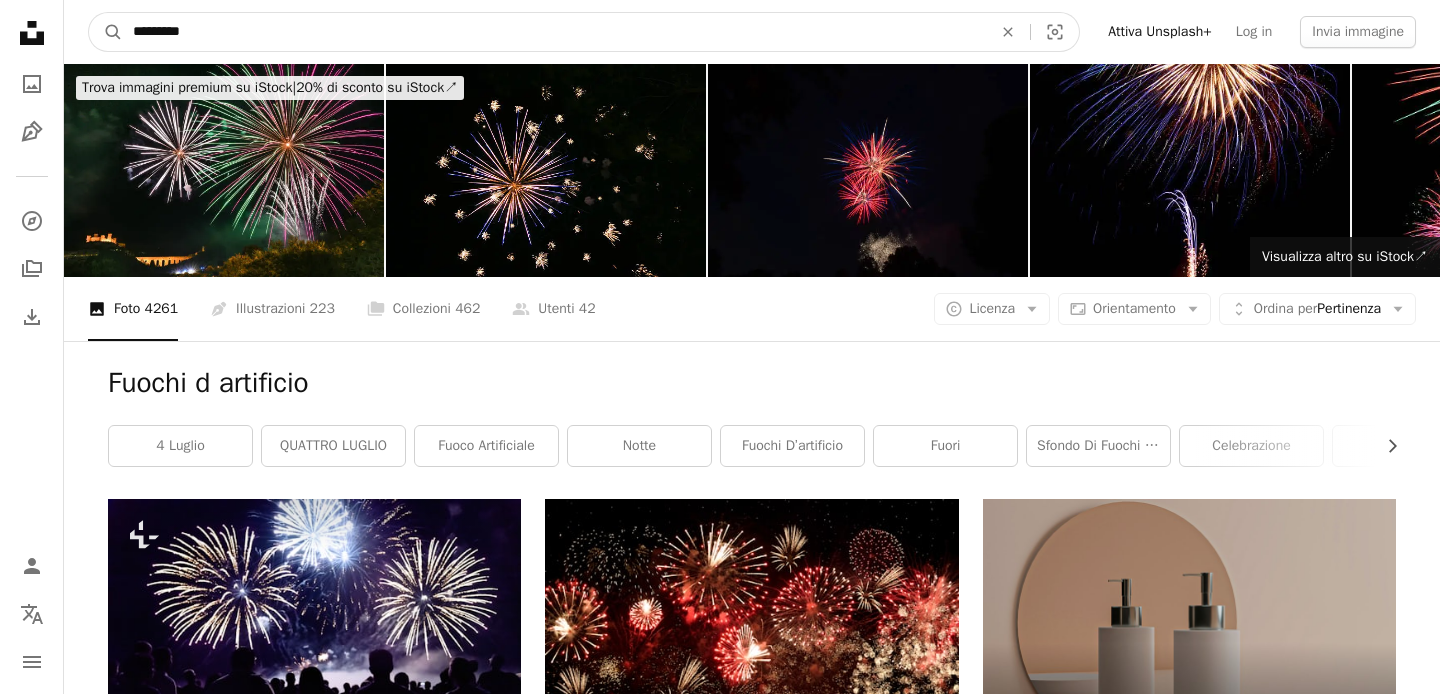 type on "*********" 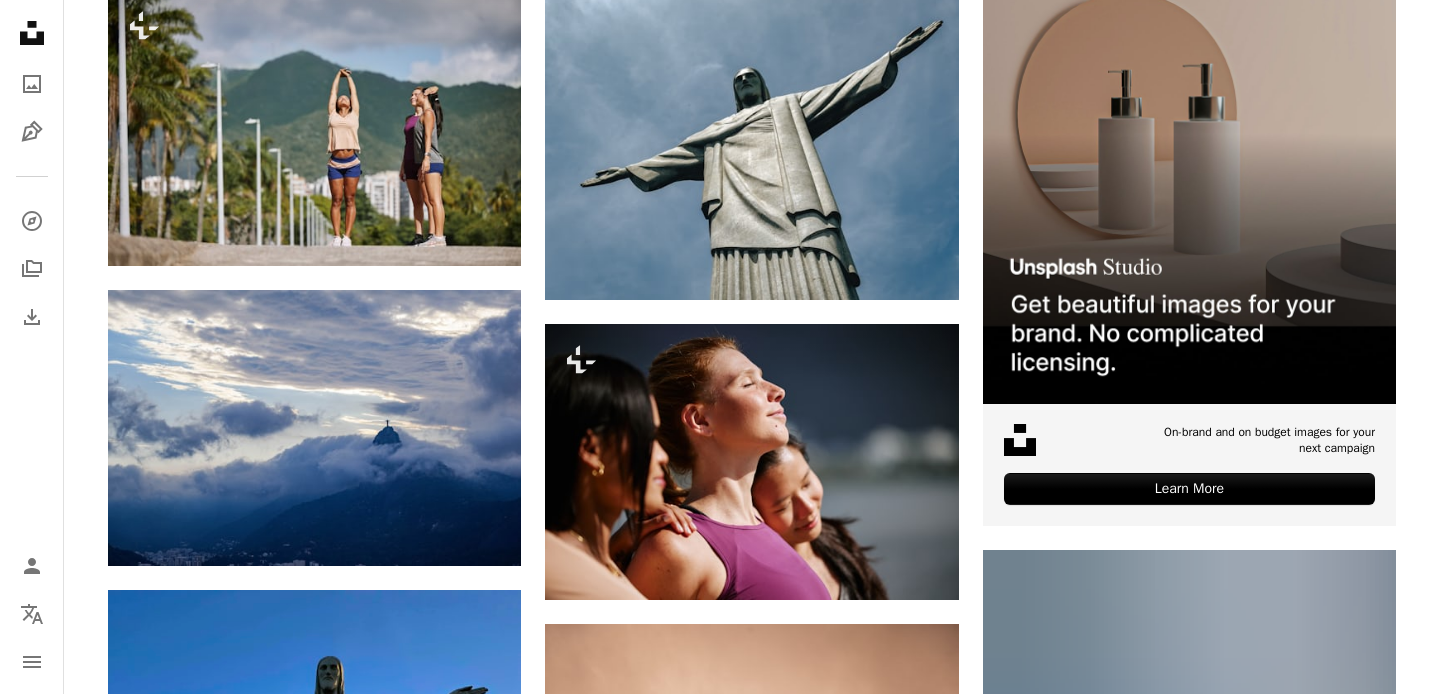 scroll, scrollTop: 0, scrollLeft: 0, axis: both 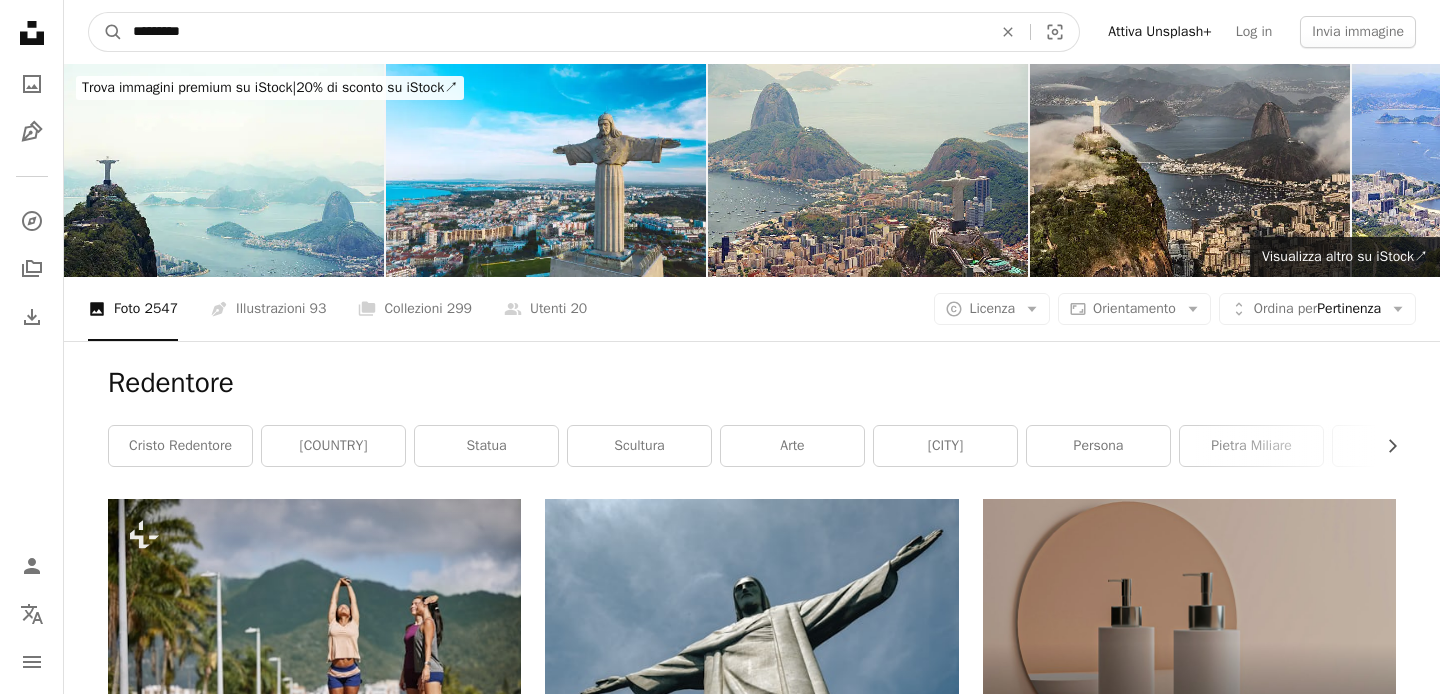 click on "*********" at bounding box center [554, 32] 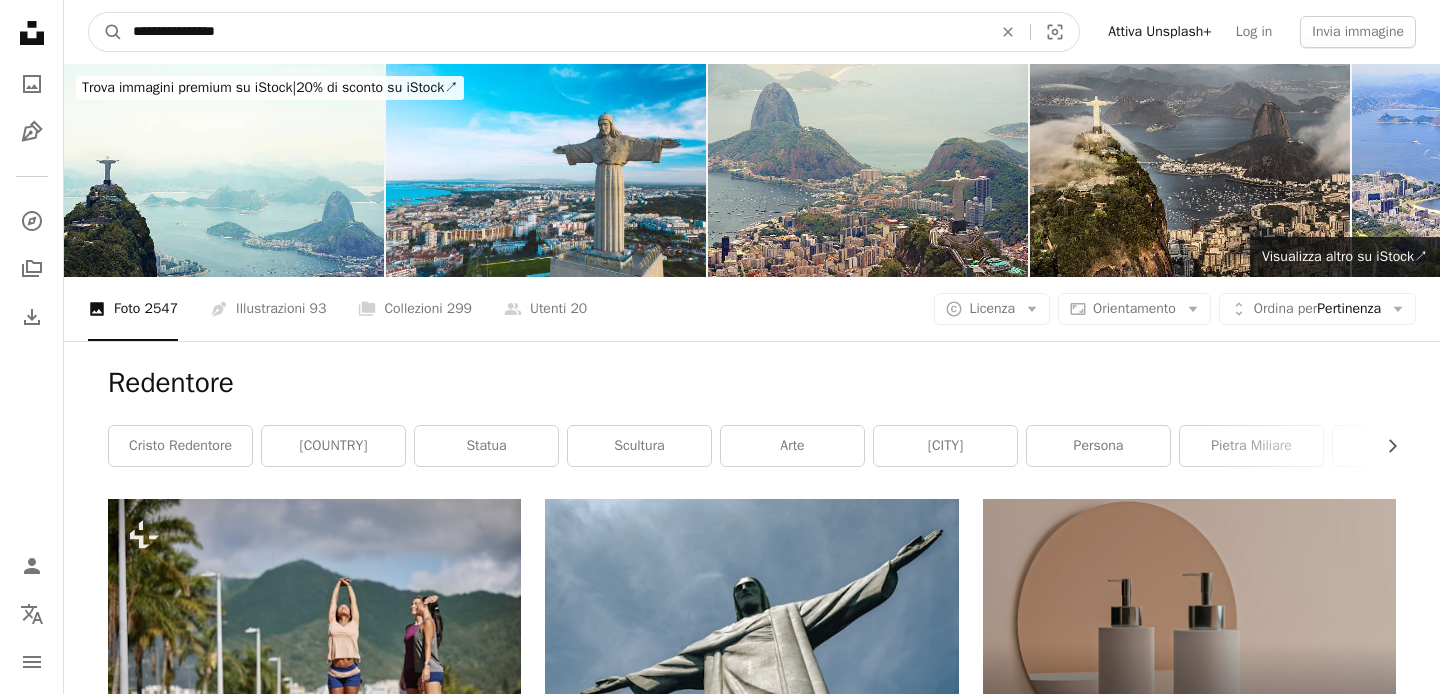 type on "**********" 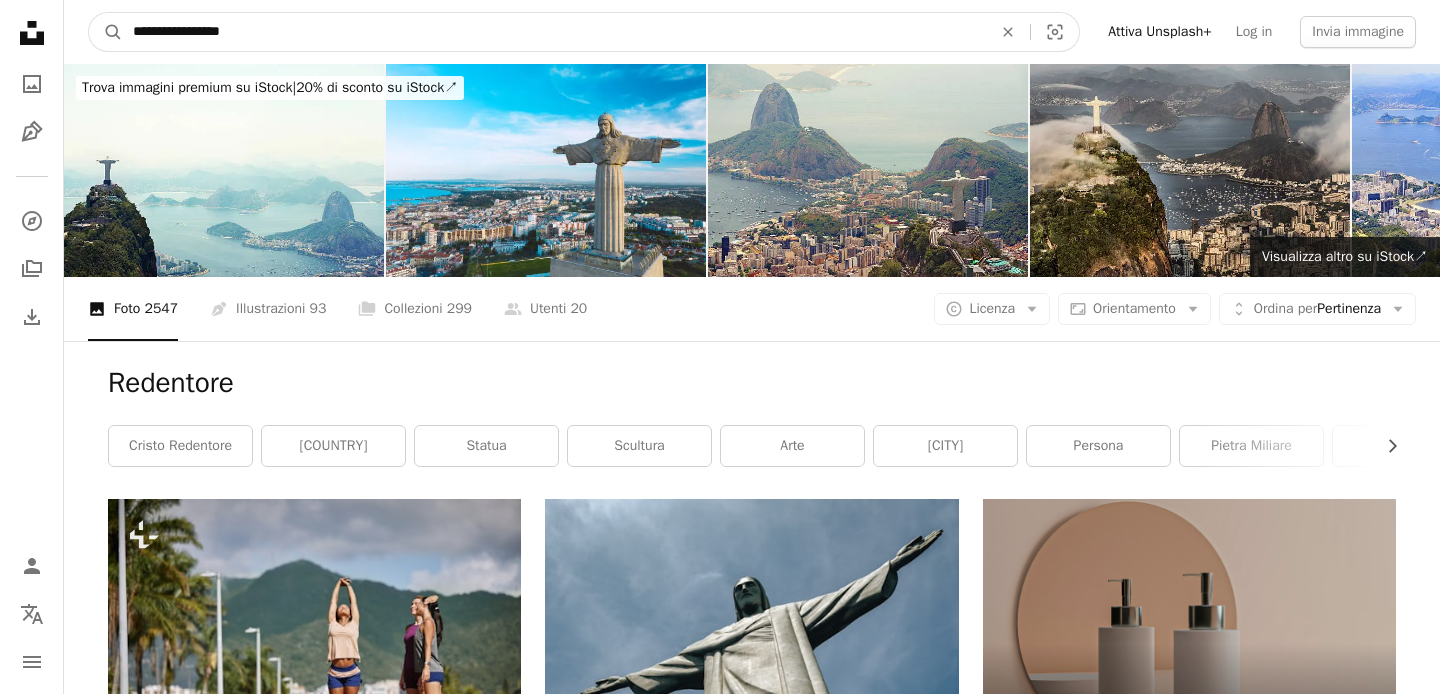 click on "A magnifying glass" at bounding box center [106, 32] 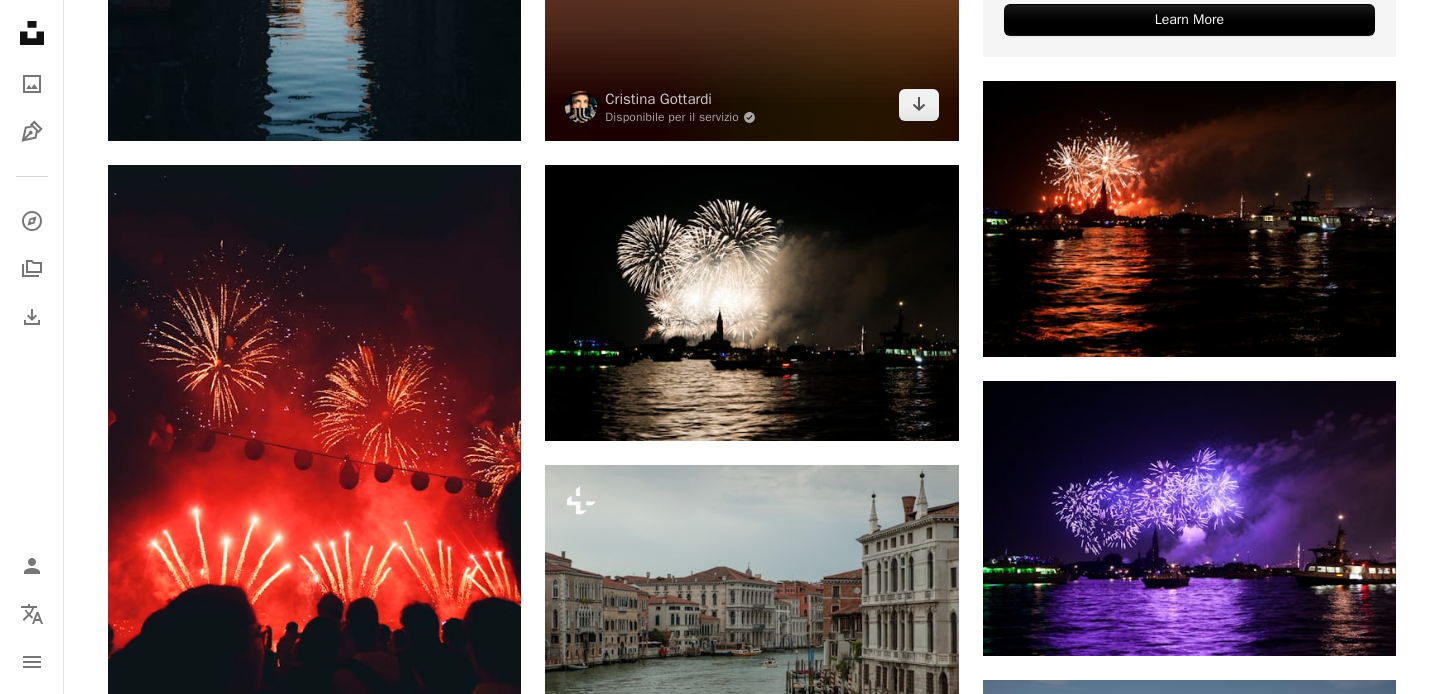 scroll, scrollTop: 973, scrollLeft: 0, axis: vertical 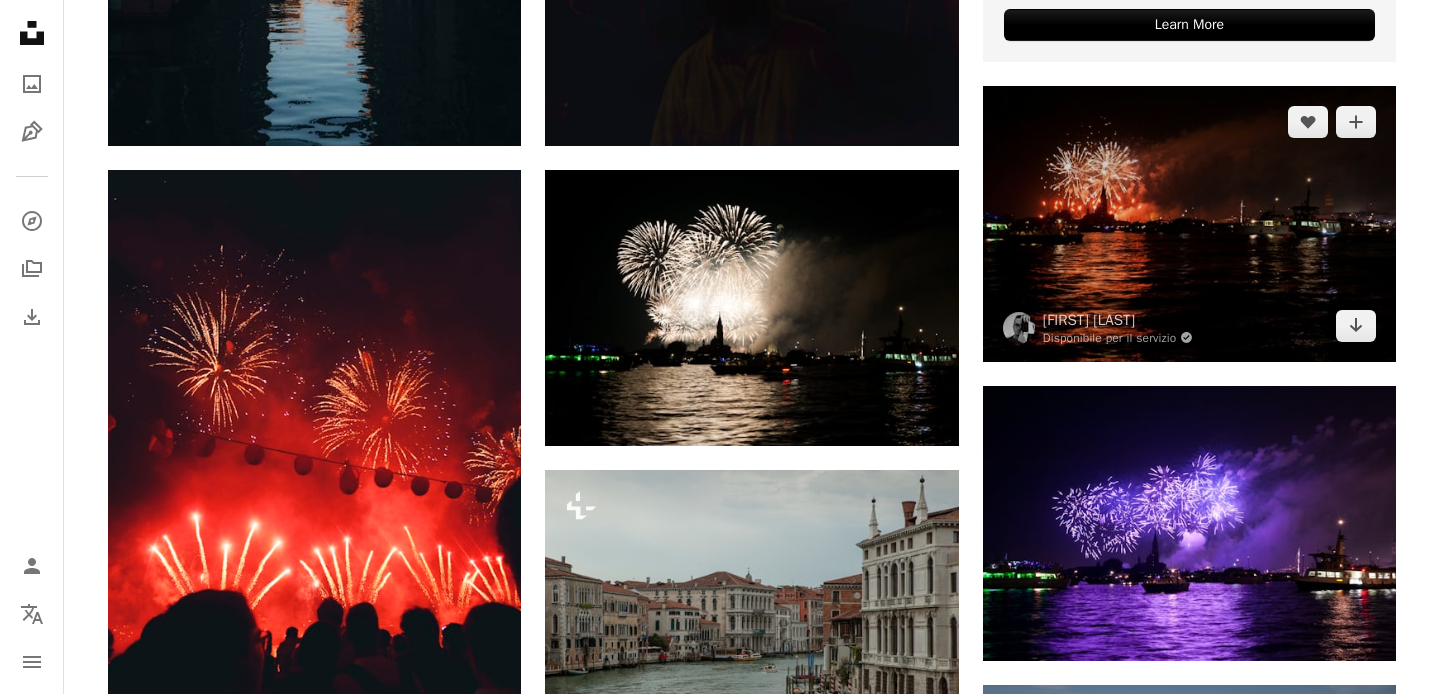 click at bounding box center [1189, 223] 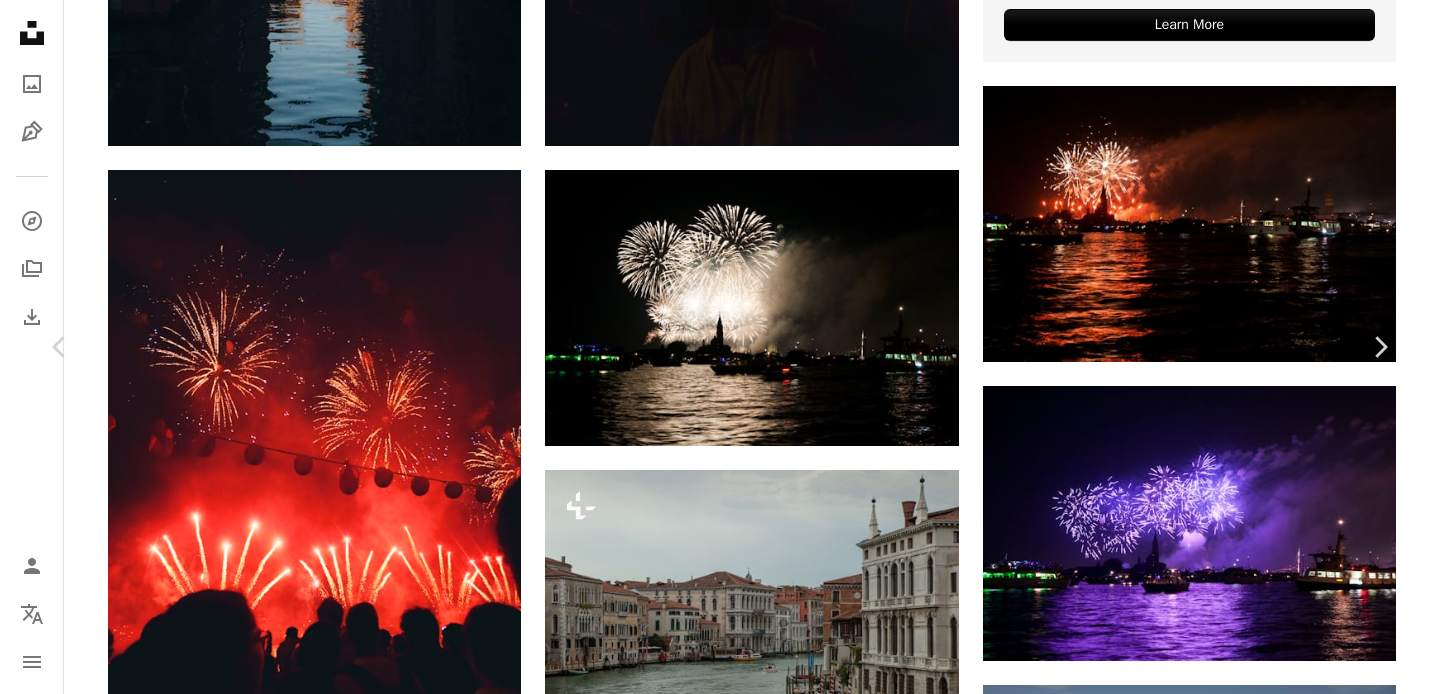 scroll, scrollTop: 1140, scrollLeft: 0, axis: vertical 